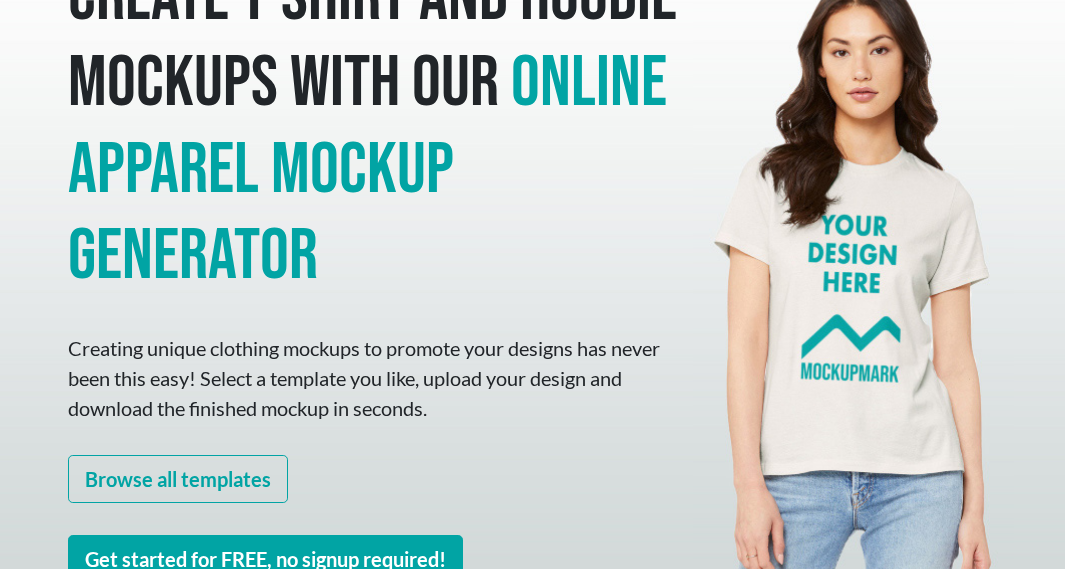 scroll, scrollTop: 400, scrollLeft: 0, axis: vertical 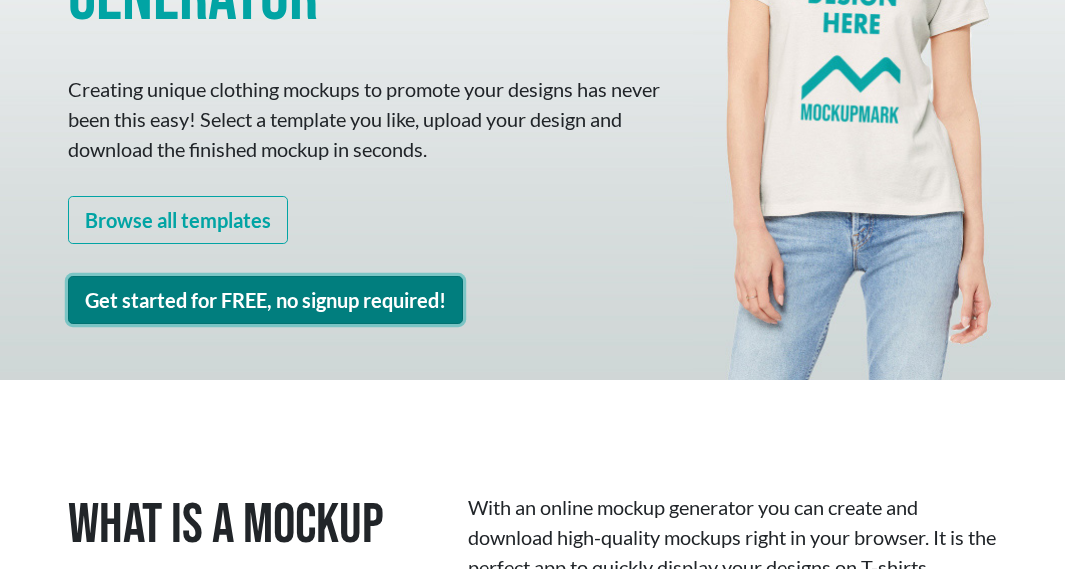 click on "Get started for FREE, no signup required!" at bounding box center [265, 300] 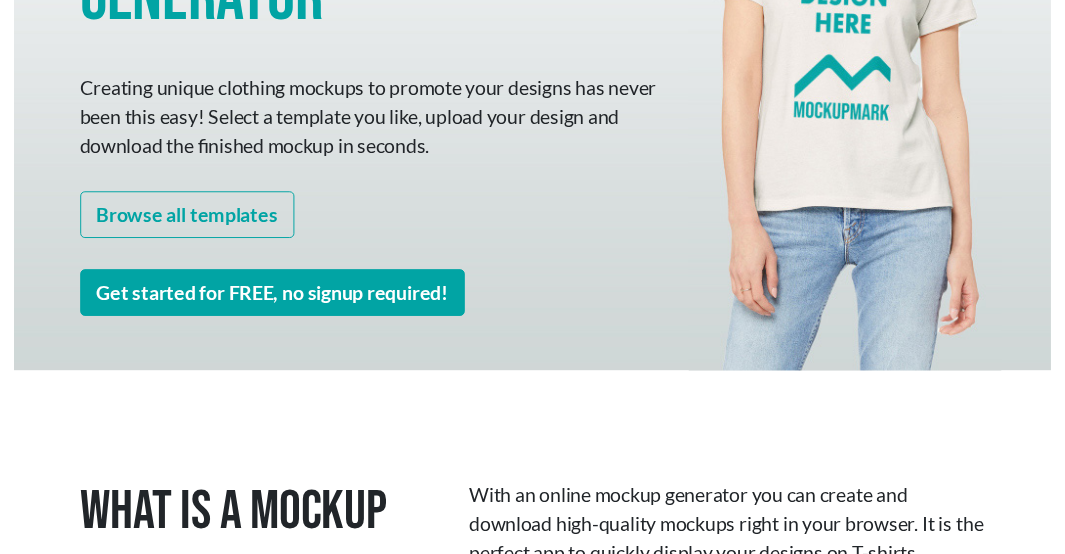 scroll, scrollTop: 0, scrollLeft: 0, axis: both 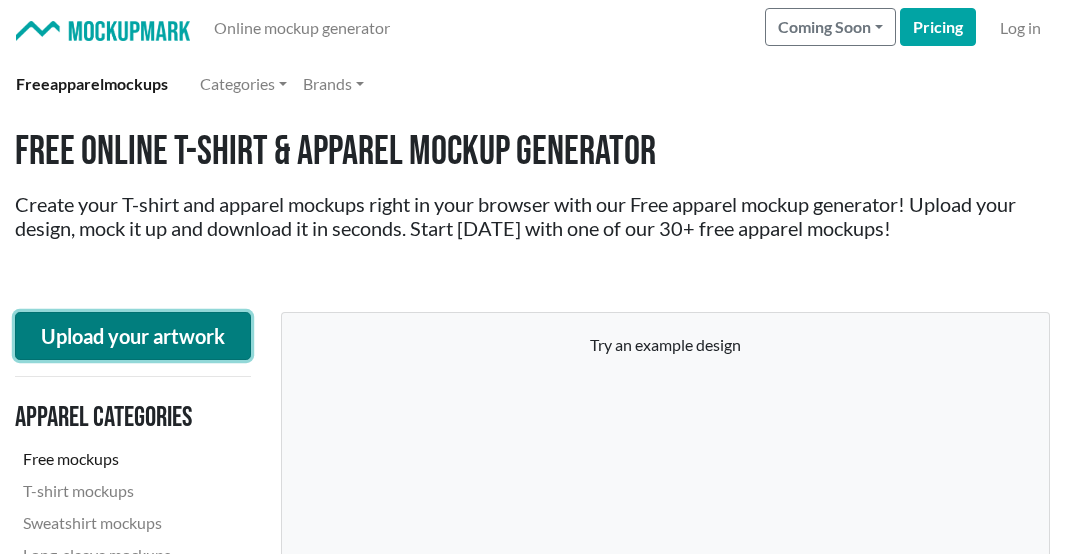 click on "Upload your artwork" at bounding box center [133, 336] 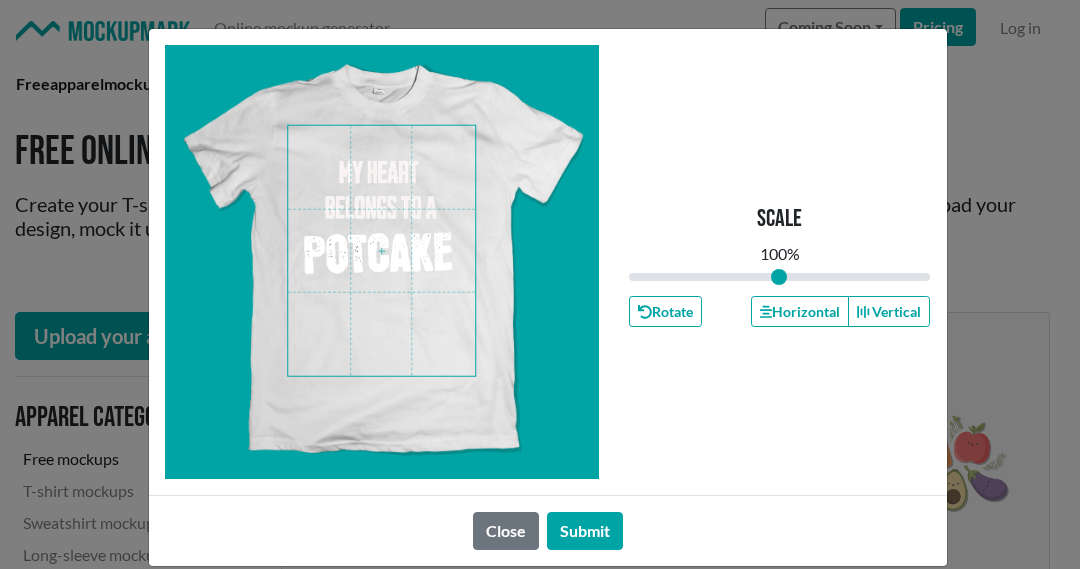 click at bounding box center [381, 251] 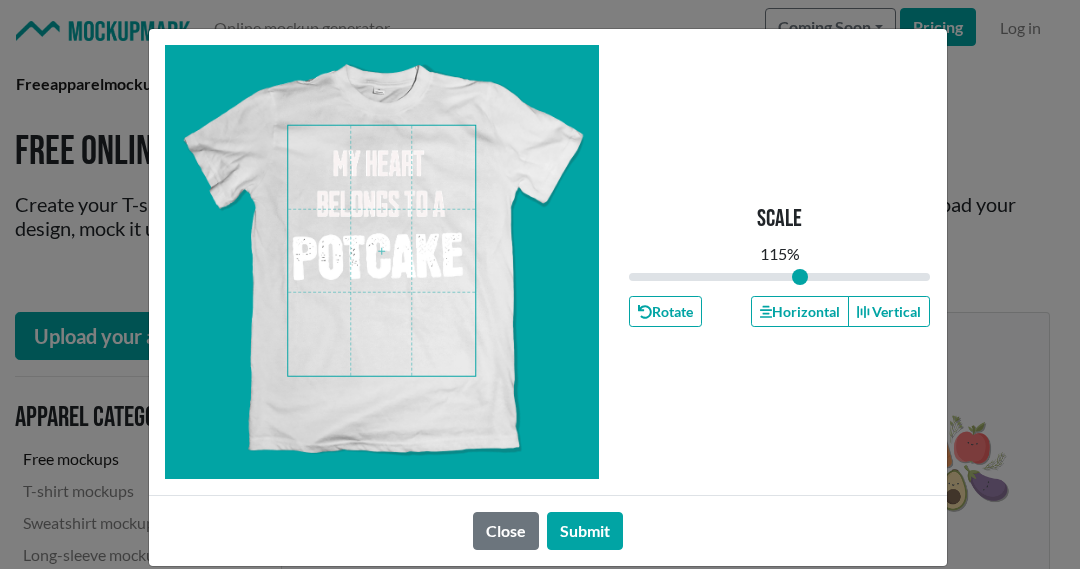 drag, startPoint x: 771, startPoint y: 274, endPoint x: 792, endPoint y: 273, distance: 21.023796 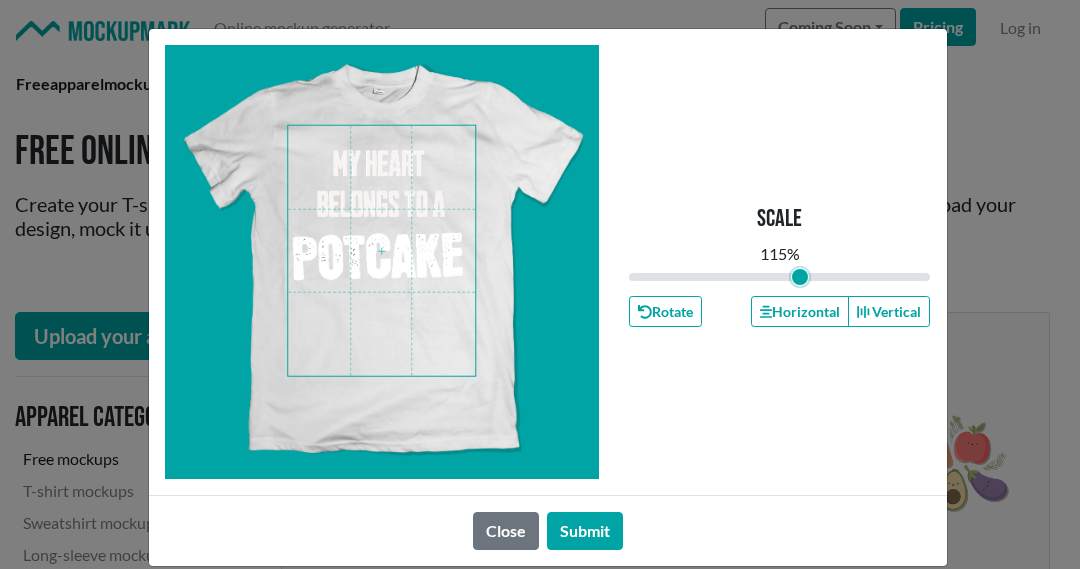 type on "1.15" 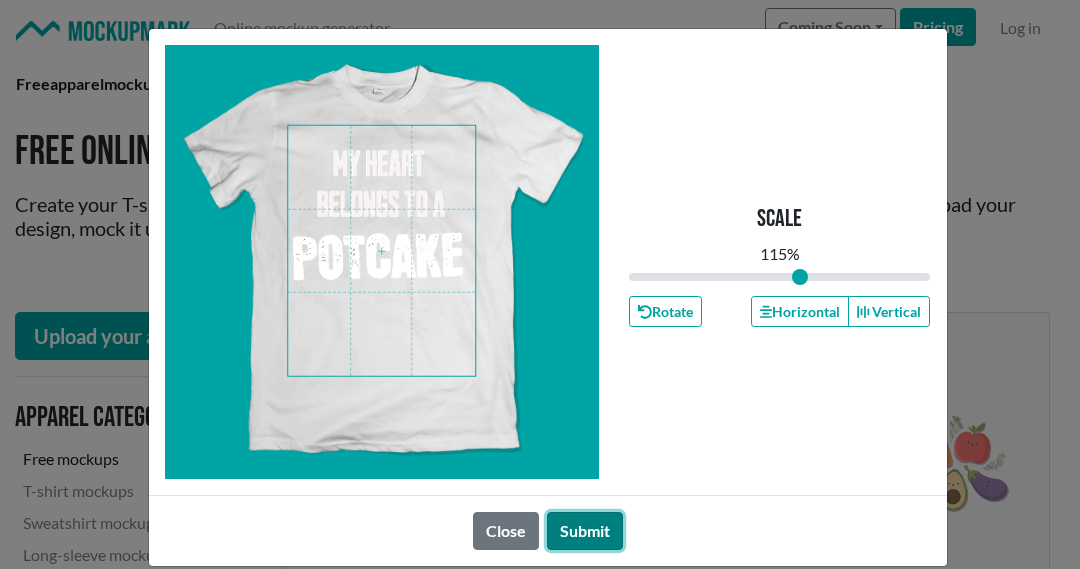 click on "Submit" at bounding box center (585, 531) 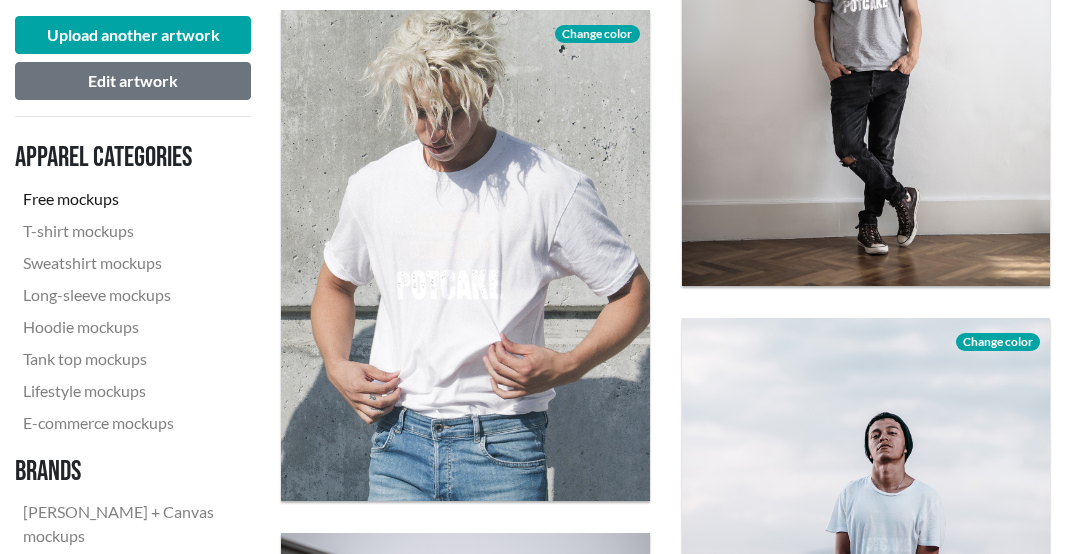 scroll, scrollTop: 1100, scrollLeft: 0, axis: vertical 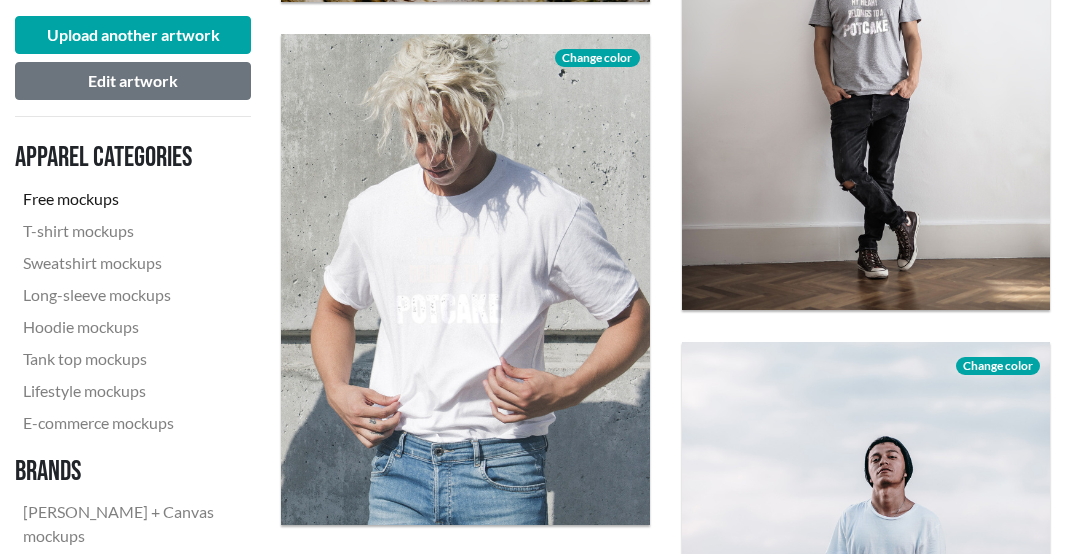 click on "Change color" at bounding box center (597, 58) 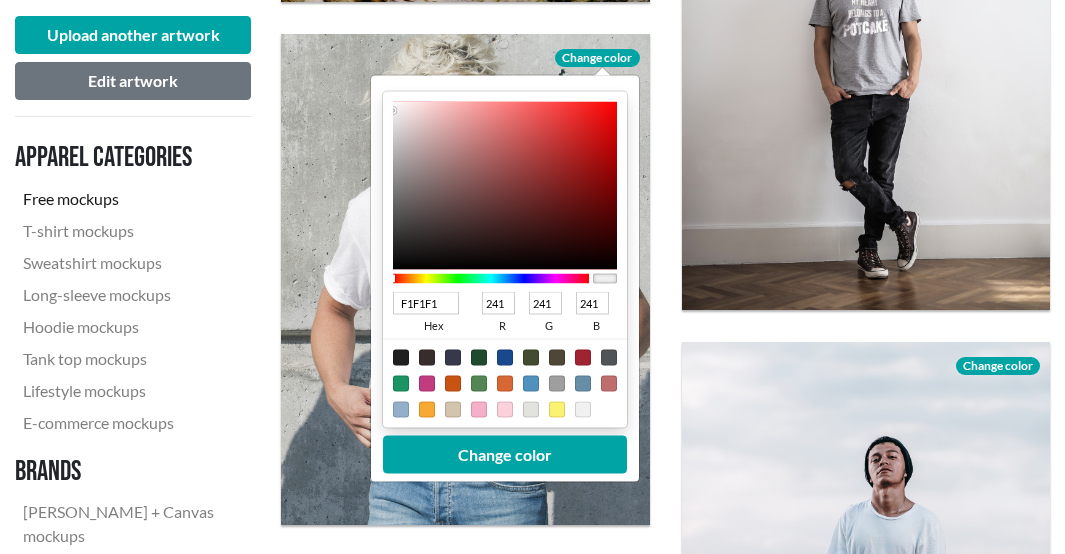 click at bounding box center [401, 357] 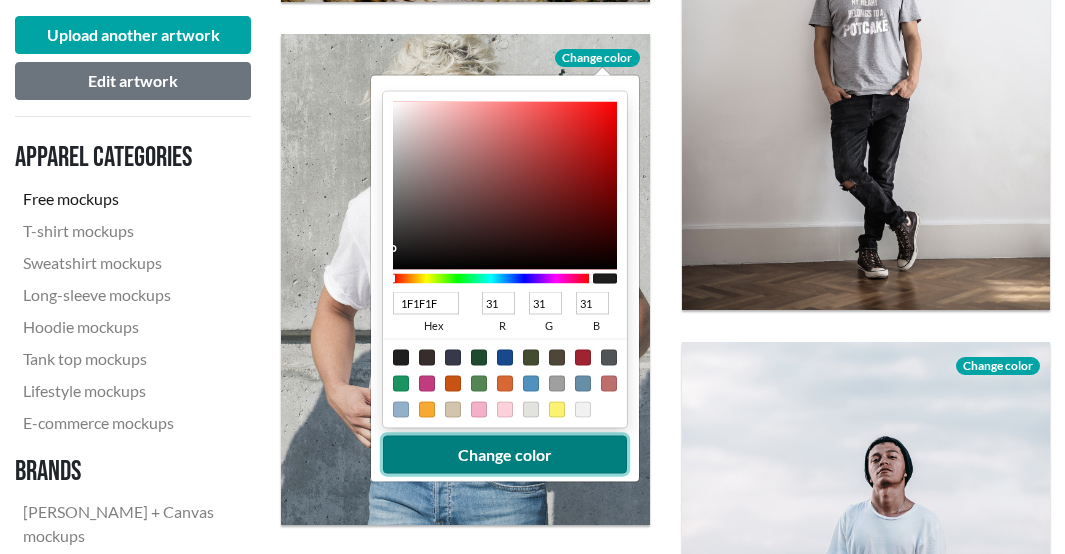 click on "Change color" at bounding box center [505, 454] 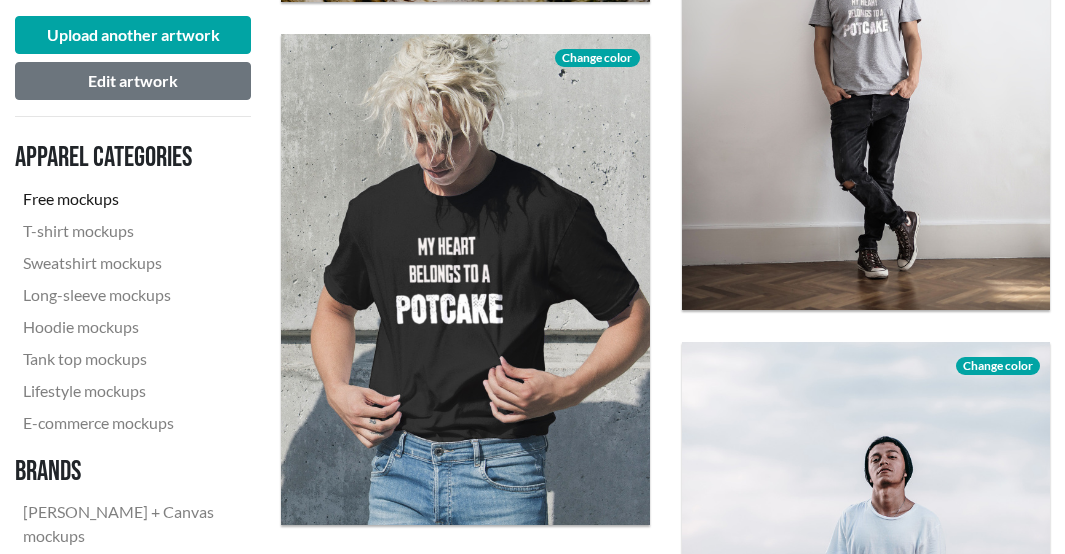 scroll, scrollTop: 1200, scrollLeft: 0, axis: vertical 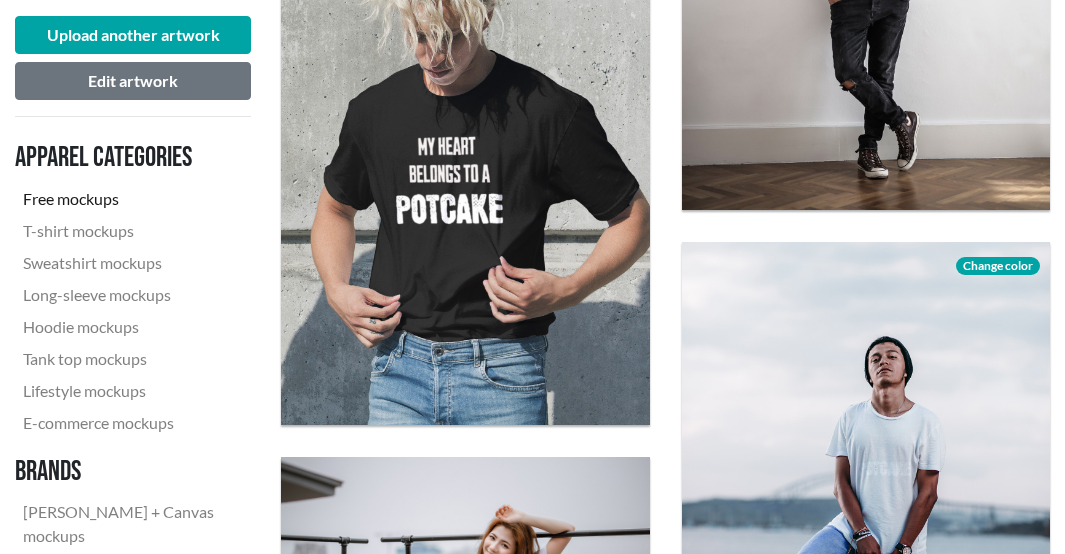 click on "Download" 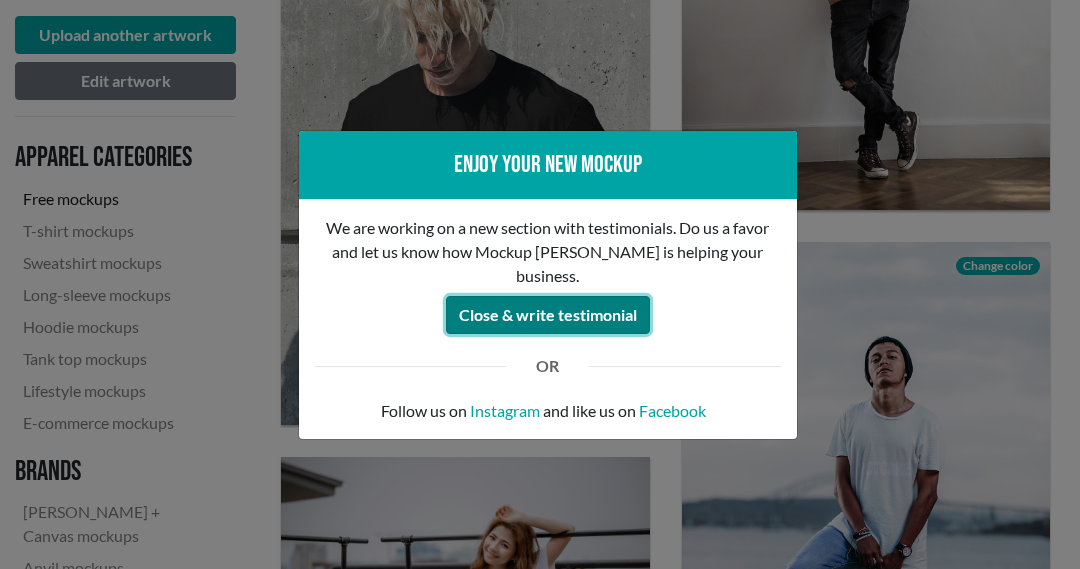 click on "Close & write testimonial" at bounding box center [548, 315] 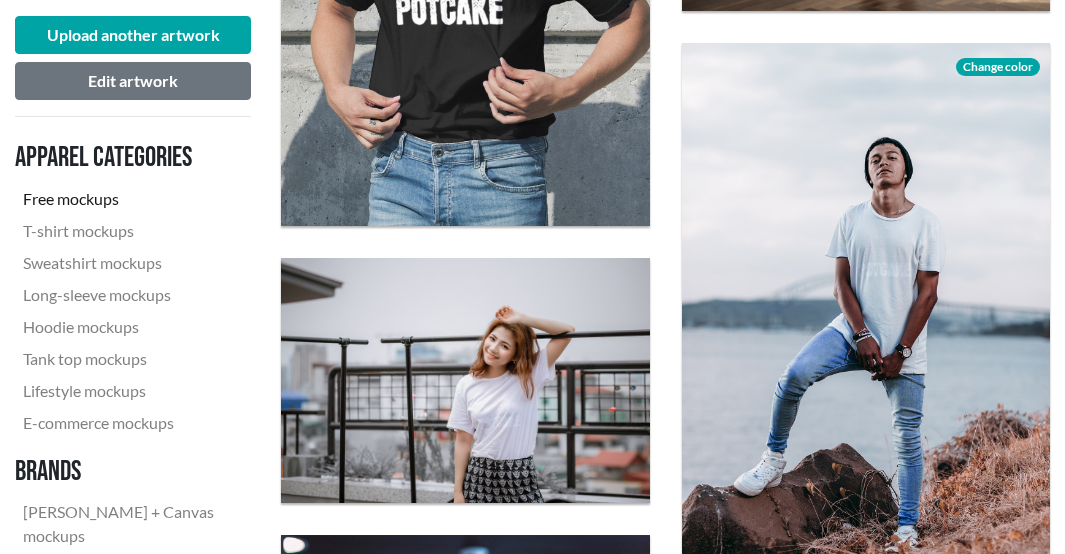scroll, scrollTop: 1400, scrollLeft: 0, axis: vertical 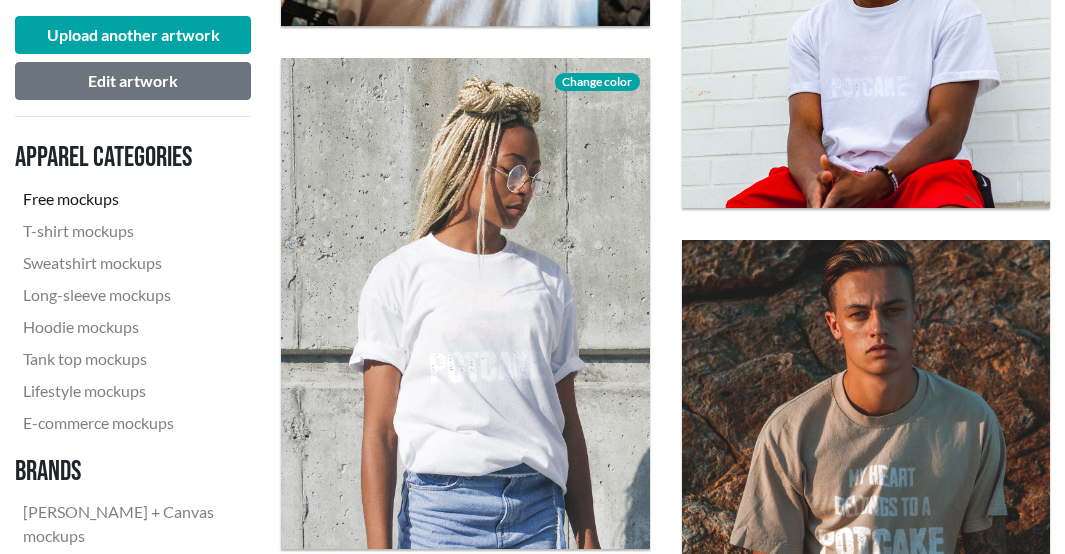click on "Change color" at bounding box center [597, 82] 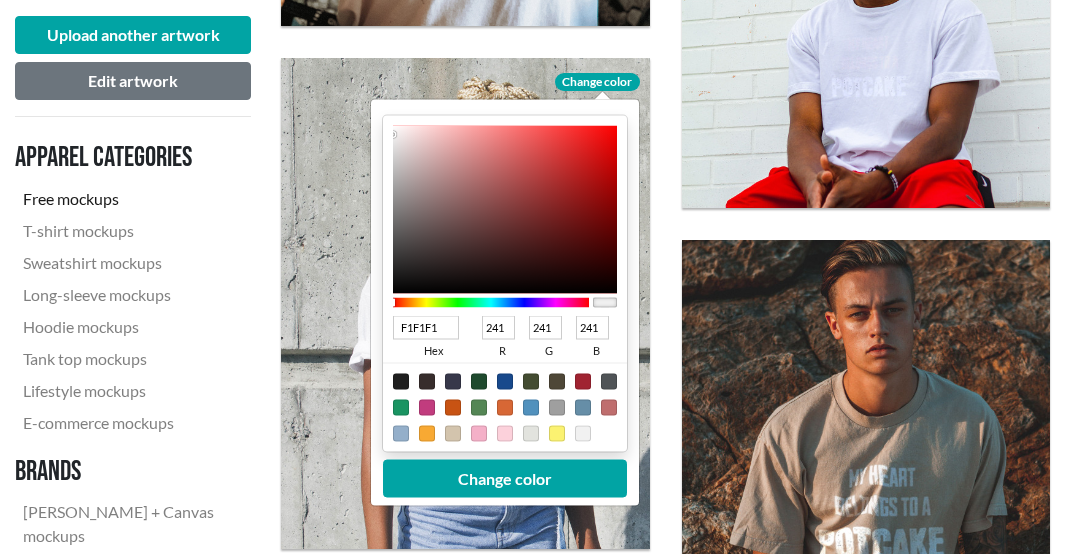 click at bounding box center (583, 382) 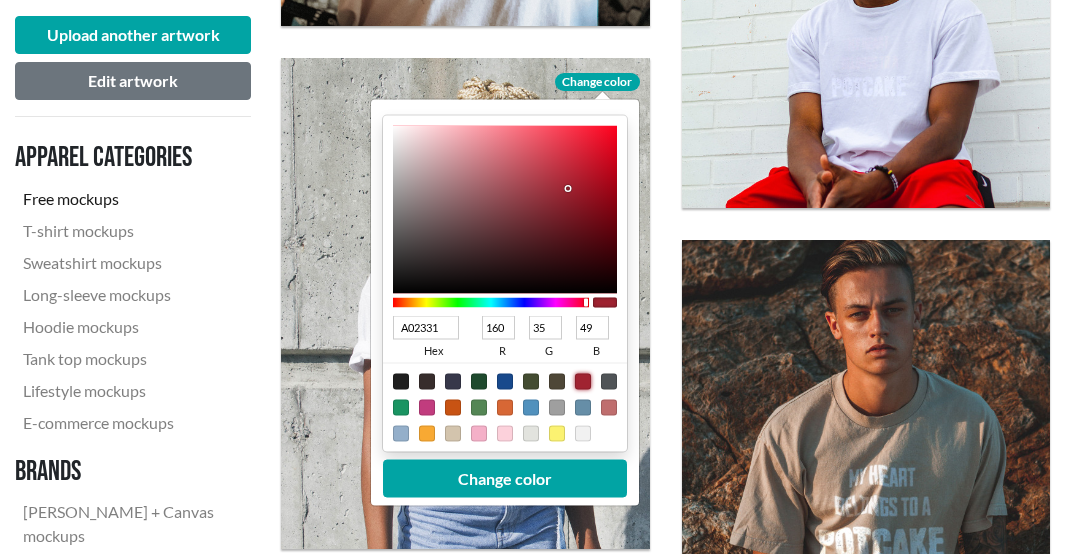 type on "740D19" 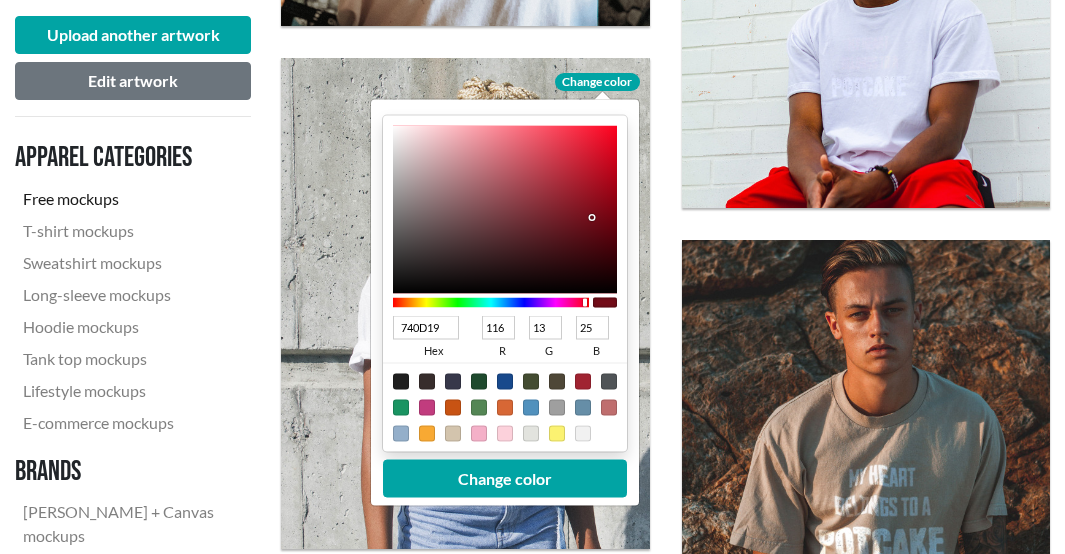 click at bounding box center (505, 210) 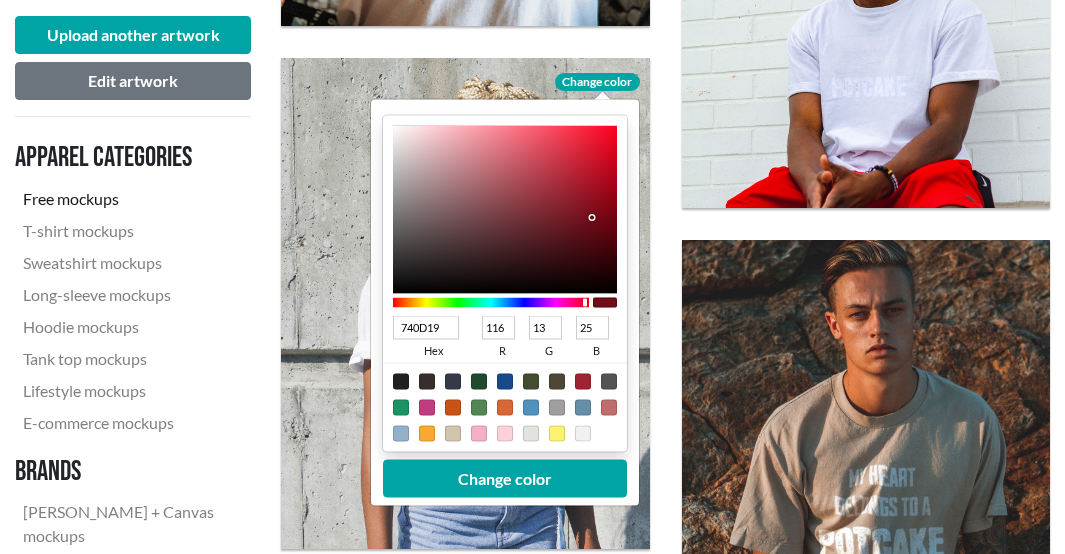 type on "610F19" 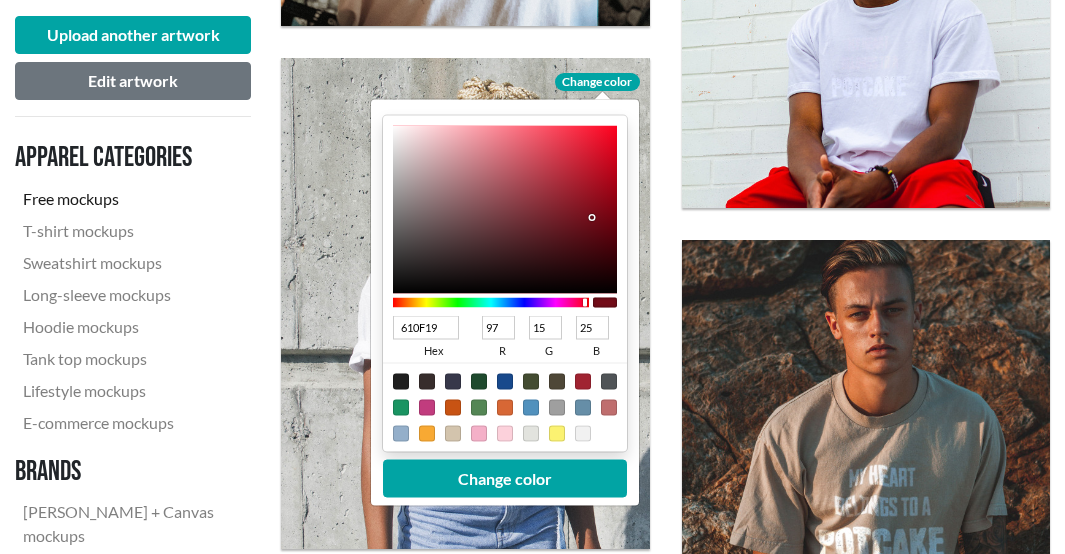 click at bounding box center (505, 210) 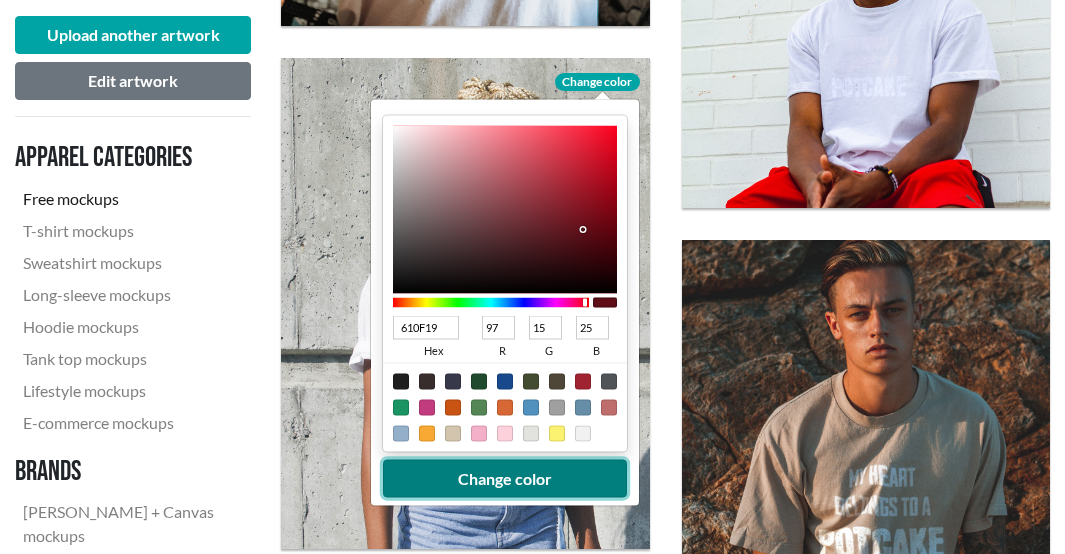 click on "Change color" at bounding box center [505, 479] 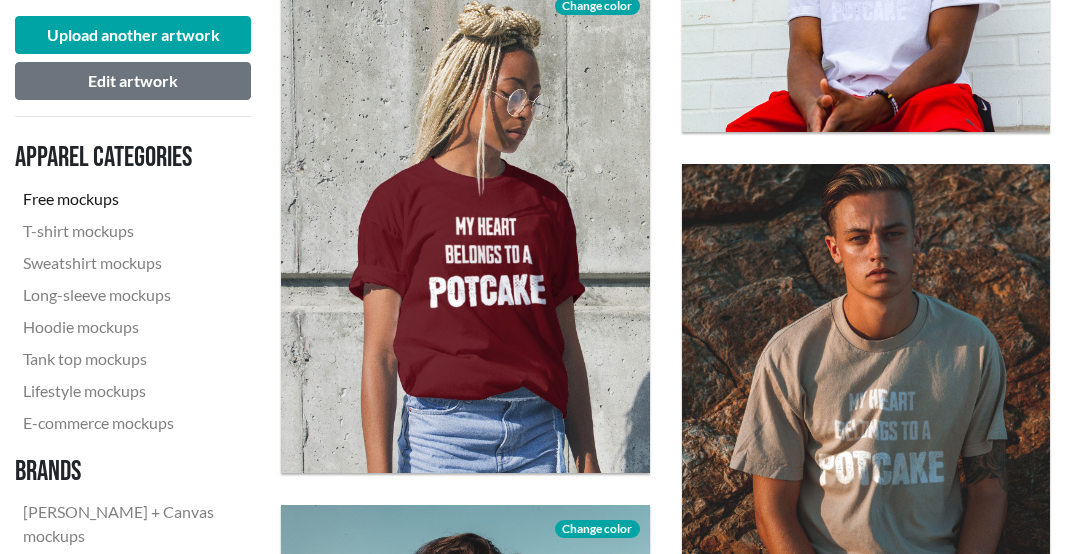 scroll, scrollTop: 3084, scrollLeft: 0, axis: vertical 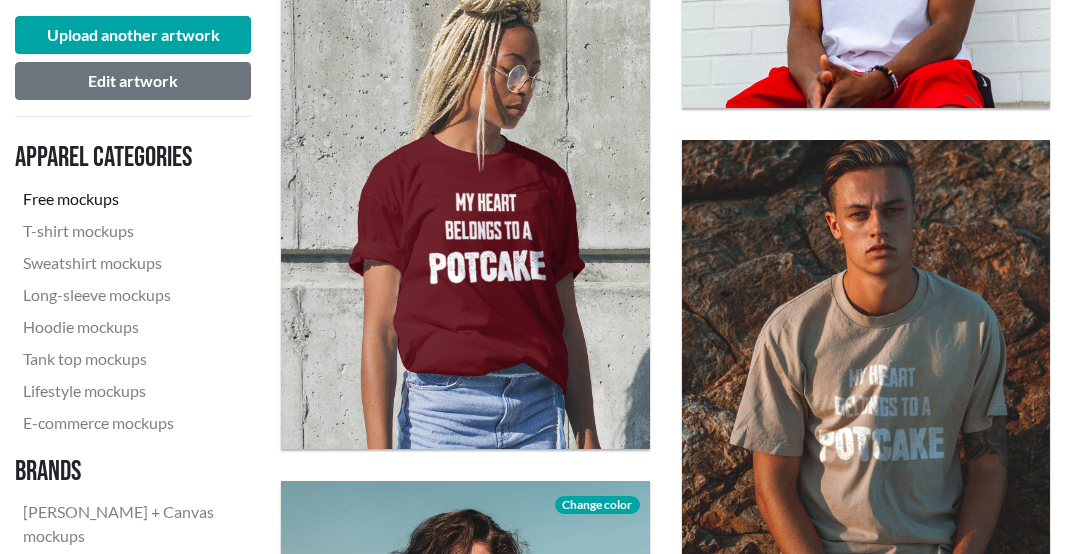 click on "Download" 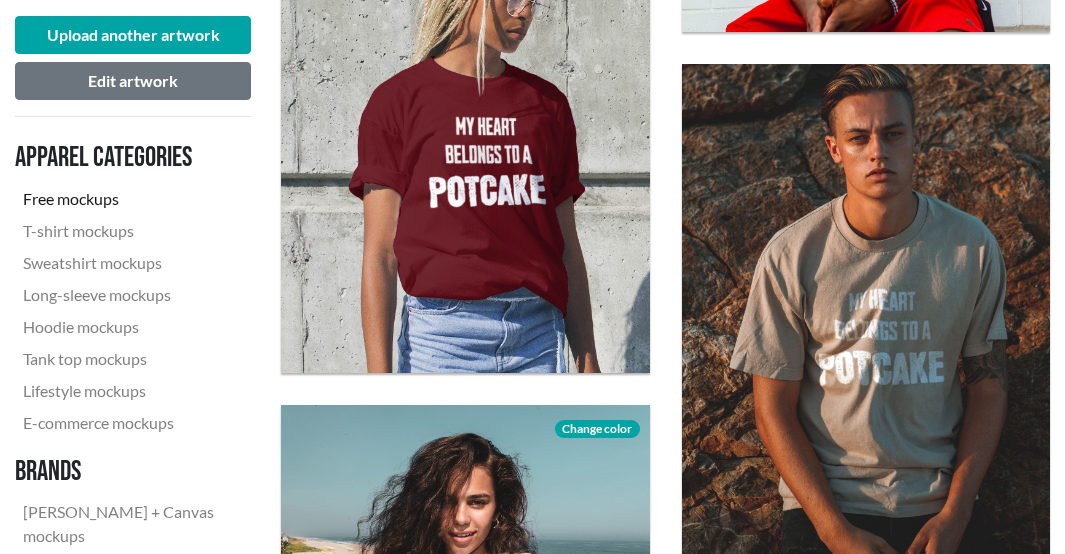 scroll, scrollTop: 3184, scrollLeft: 0, axis: vertical 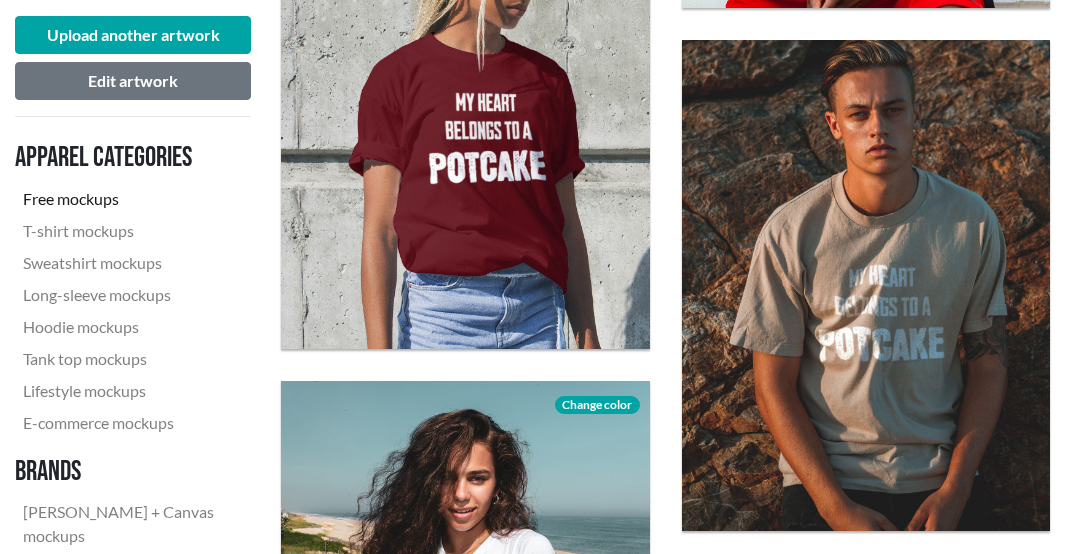 click on "Download" 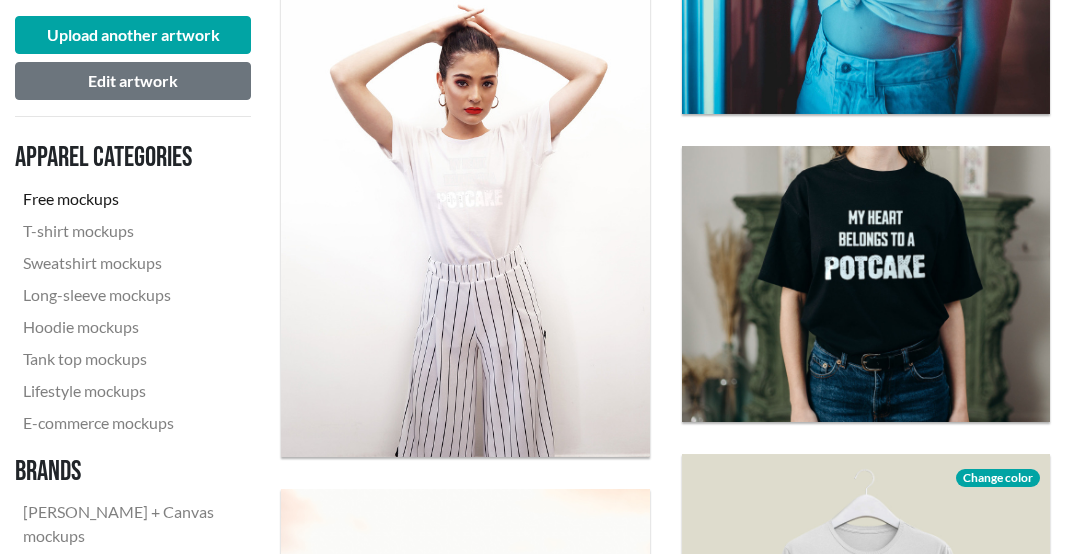 scroll, scrollTop: 4284, scrollLeft: 0, axis: vertical 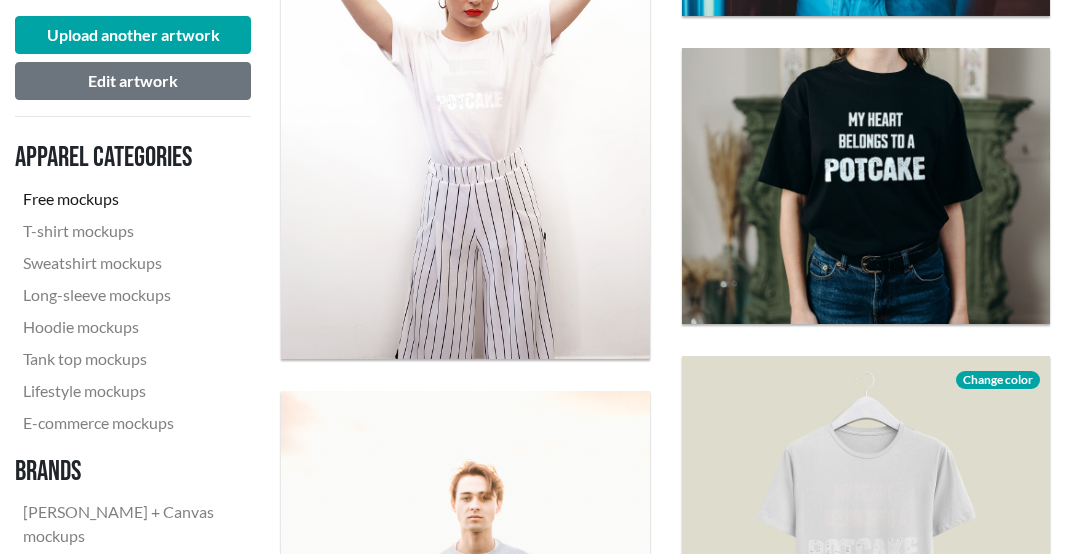 click on "Download" 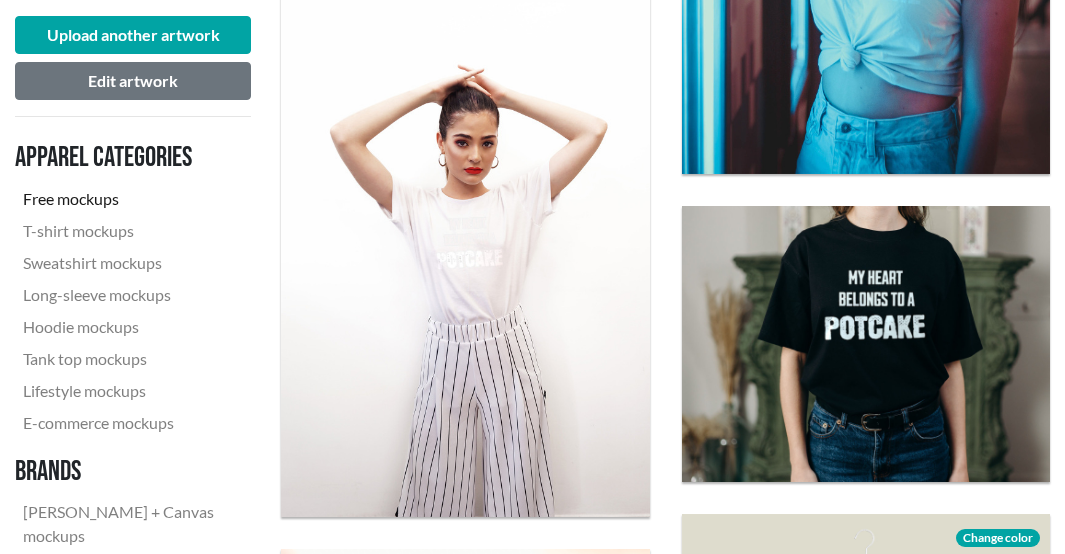 scroll, scrollTop: 3984, scrollLeft: 0, axis: vertical 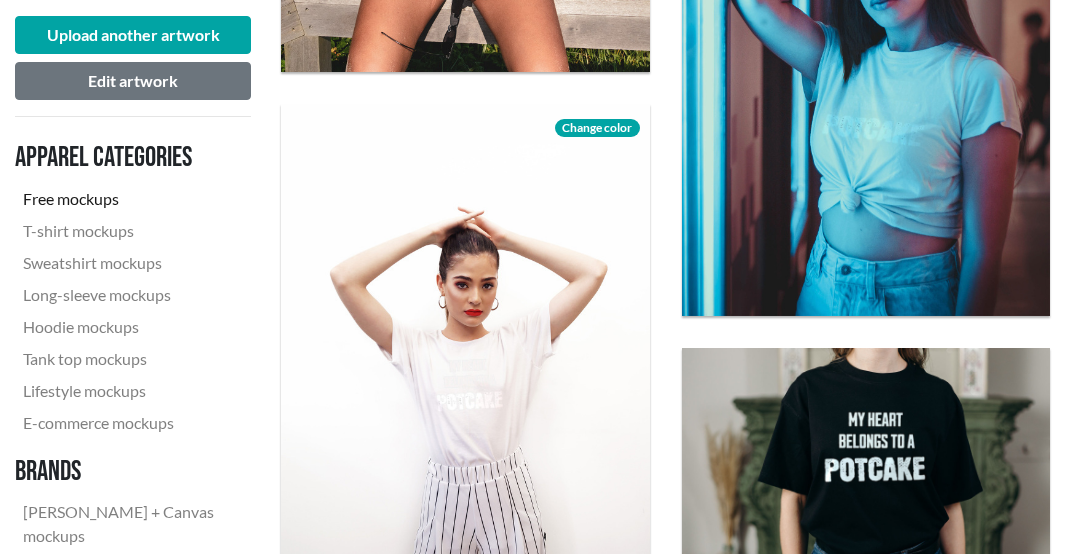 click on "Change color" at bounding box center [597, 128] 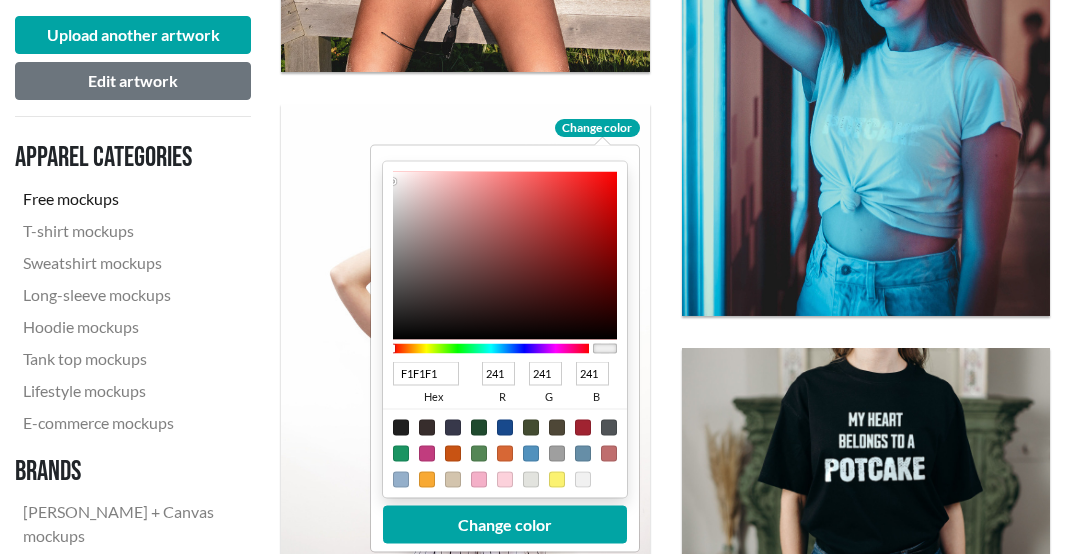 click at bounding box center (427, 454) 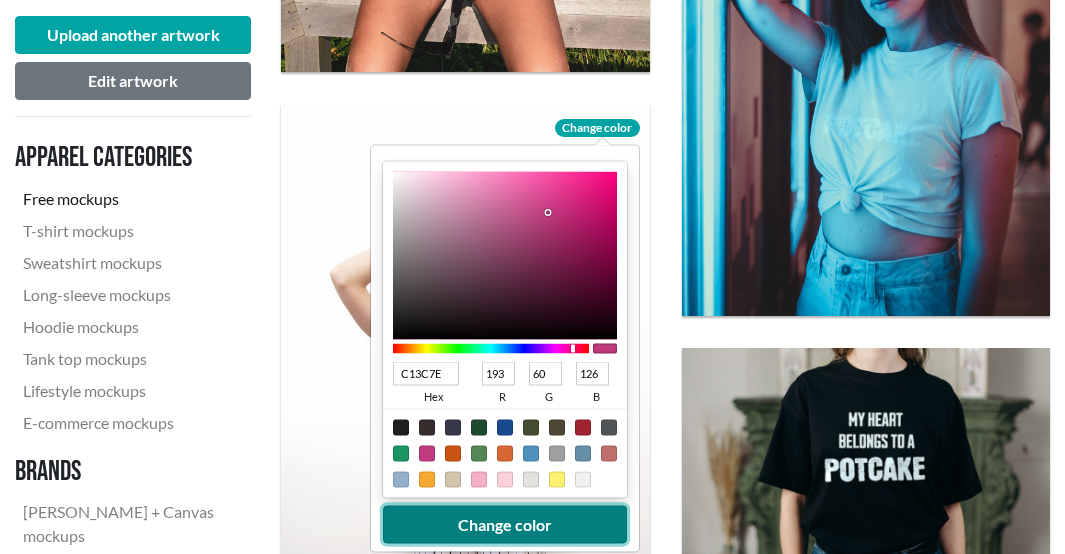 click on "Change color" at bounding box center (505, 525) 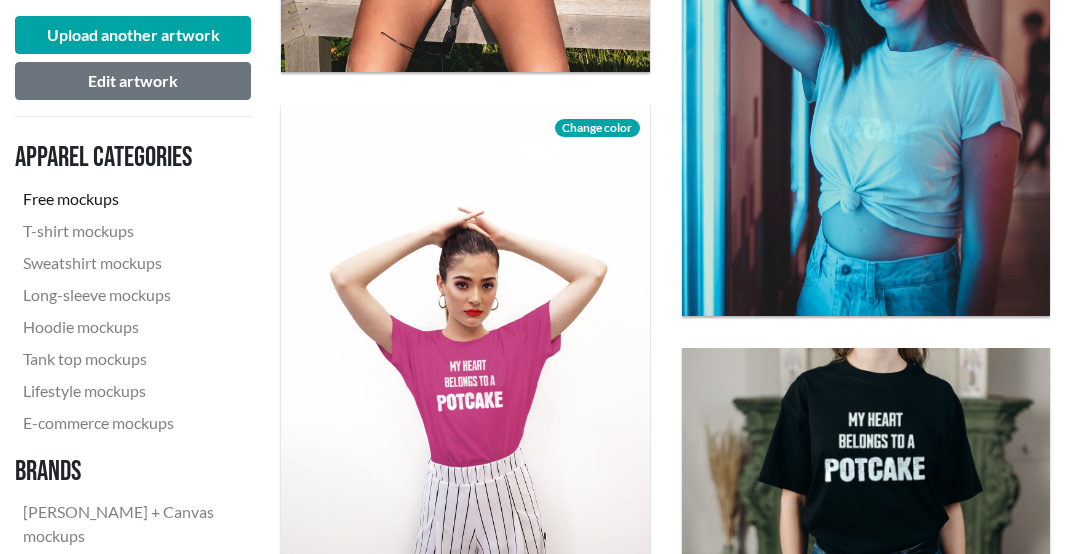 scroll, scrollTop: 4284, scrollLeft: 0, axis: vertical 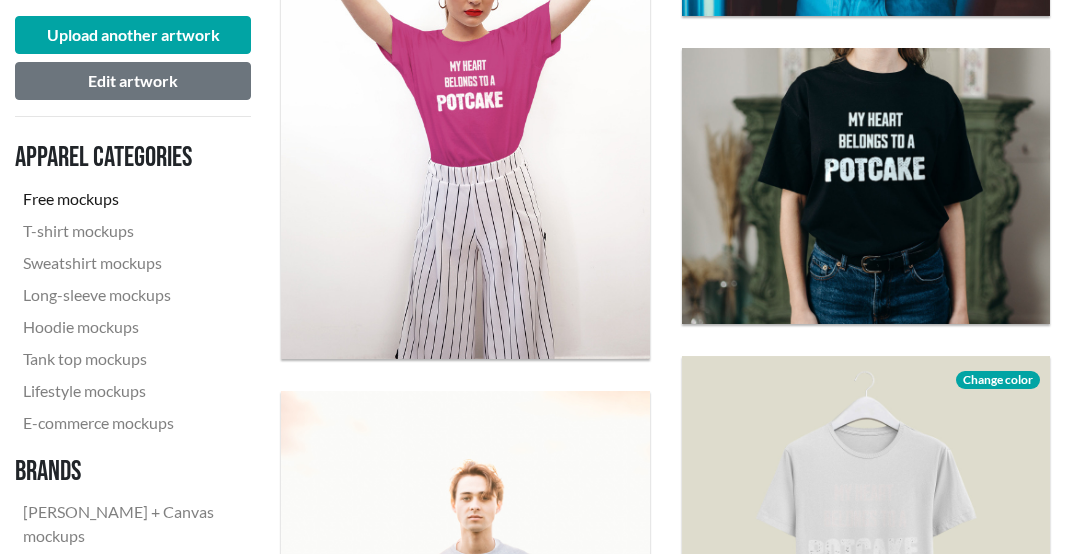 click on "Download" 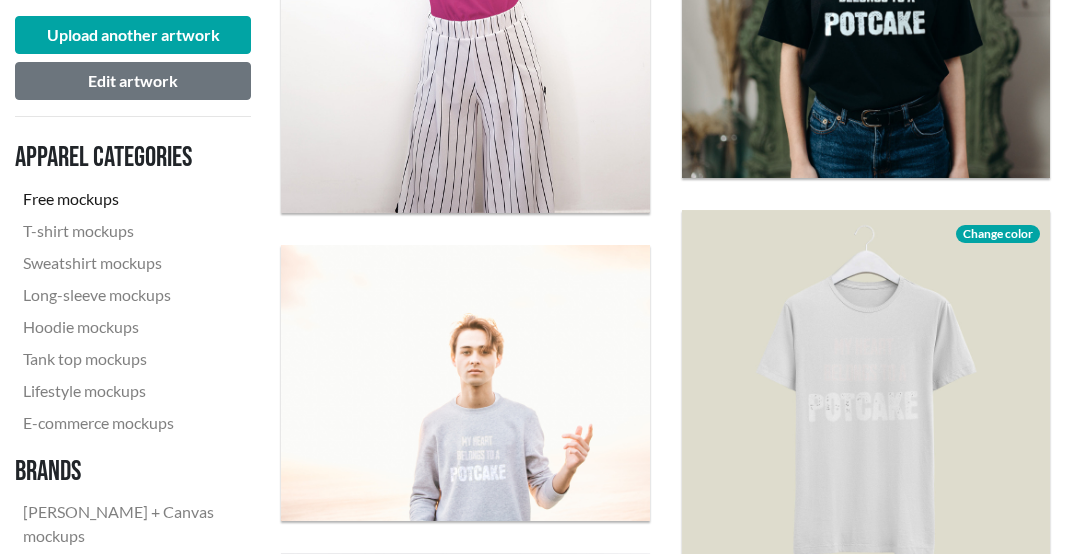 scroll, scrollTop: 4484, scrollLeft: 0, axis: vertical 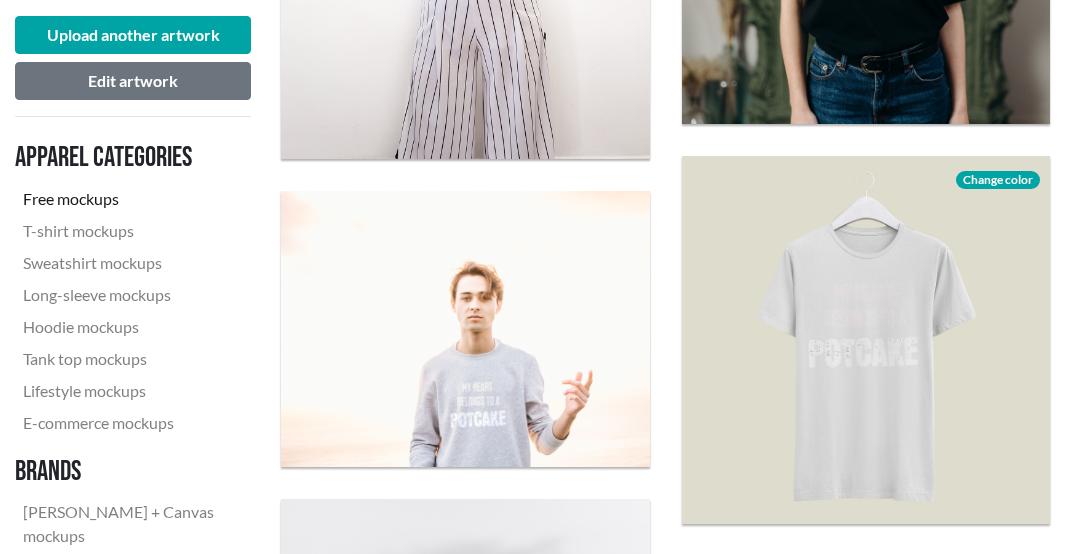 click on "Change color" at bounding box center [998, 180] 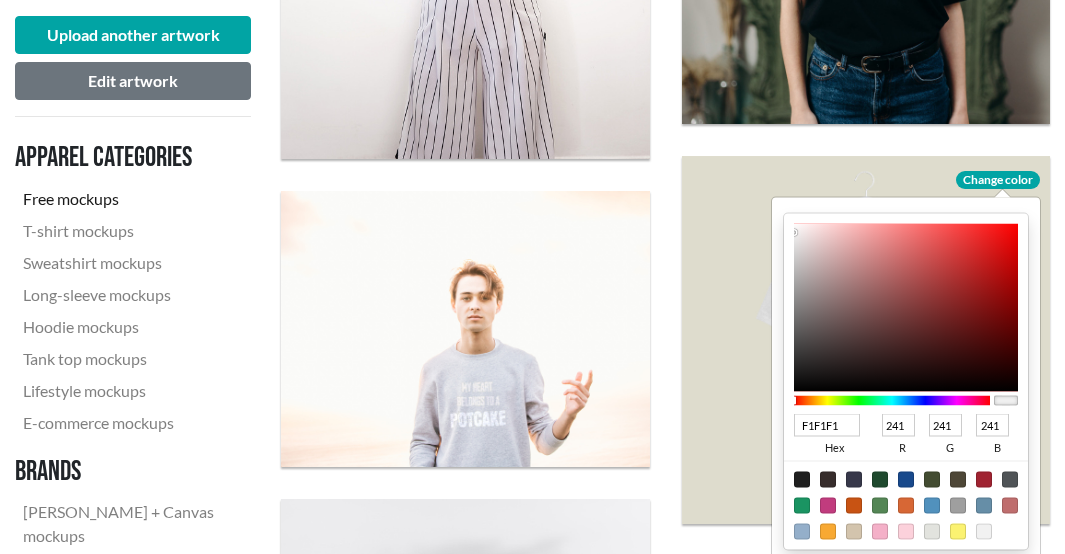 click at bounding box center (932, 505) 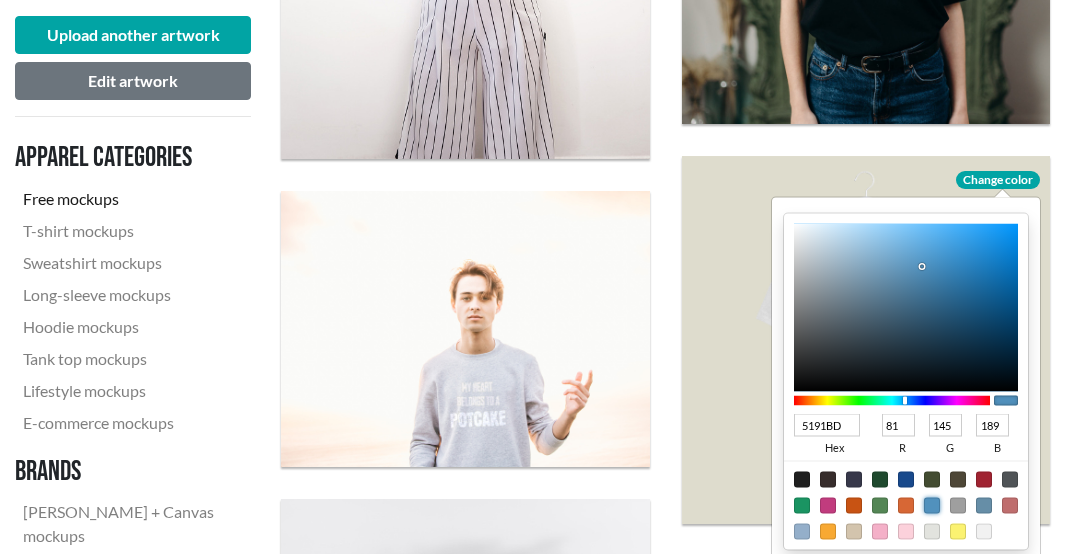 type on "2C78AC" 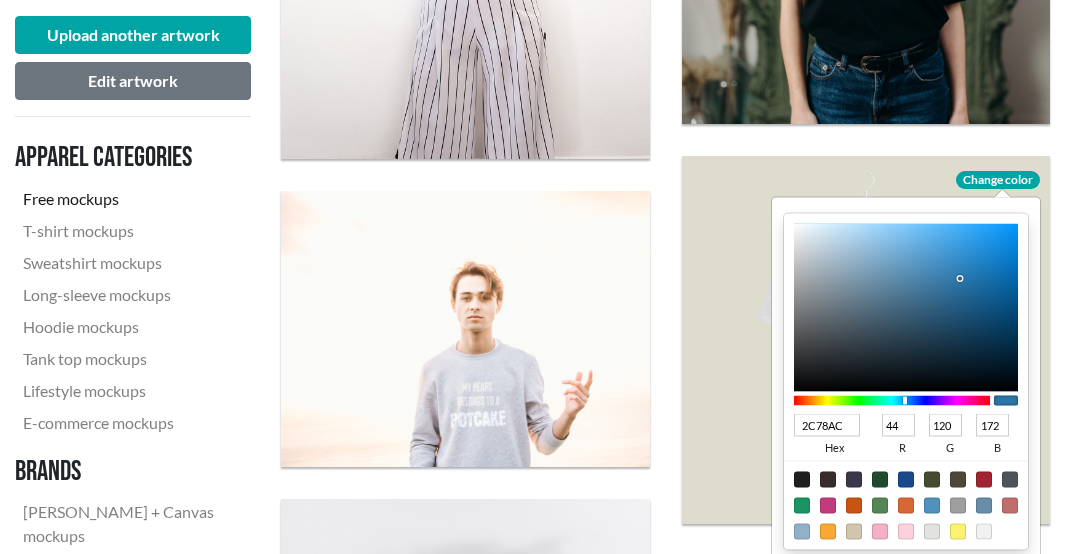 click at bounding box center [906, 307] 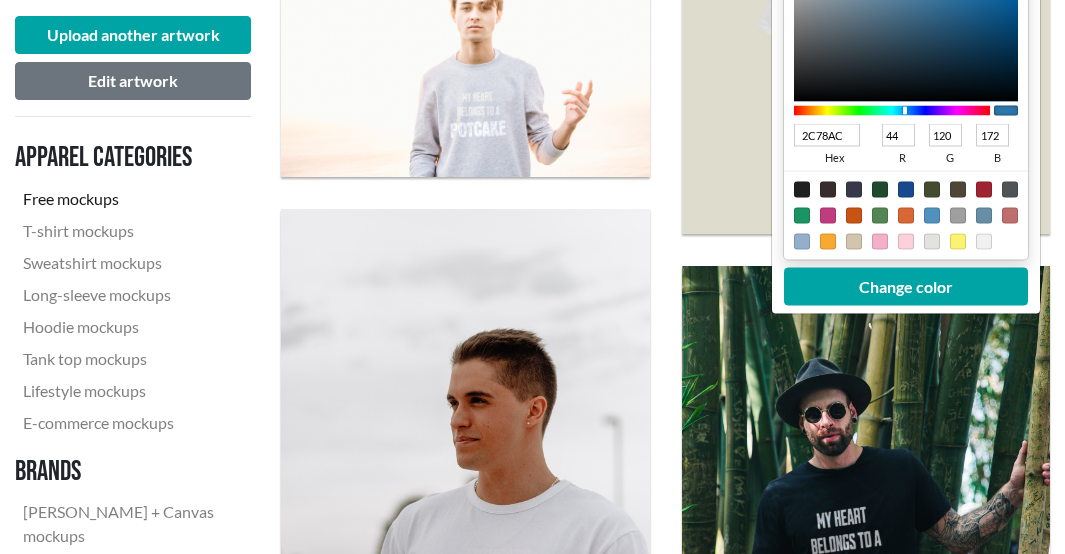 scroll, scrollTop: 4784, scrollLeft: 0, axis: vertical 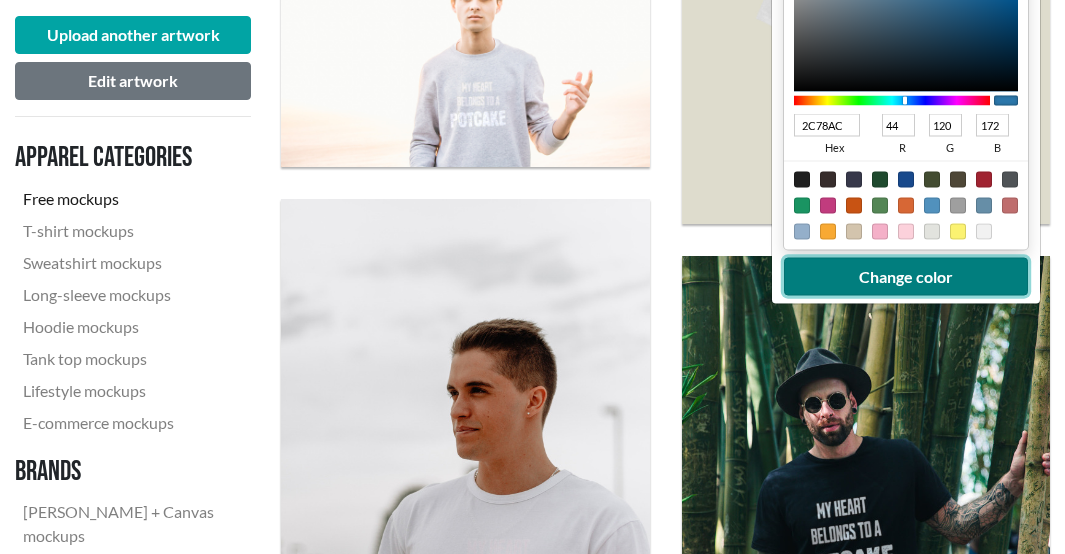 click on "Change color" at bounding box center (906, 276) 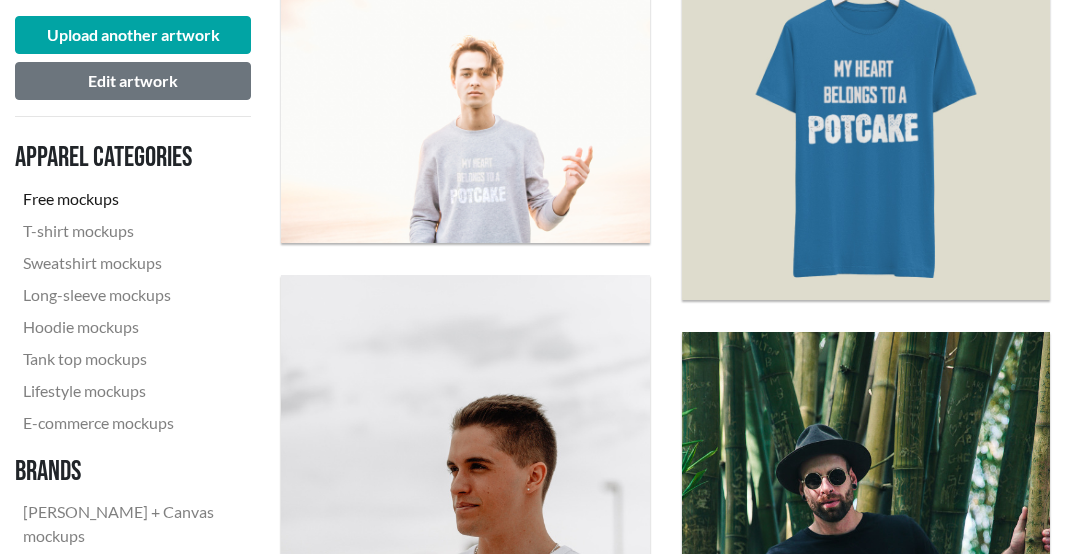 scroll, scrollTop: 4684, scrollLeft: 0, axis: vertical 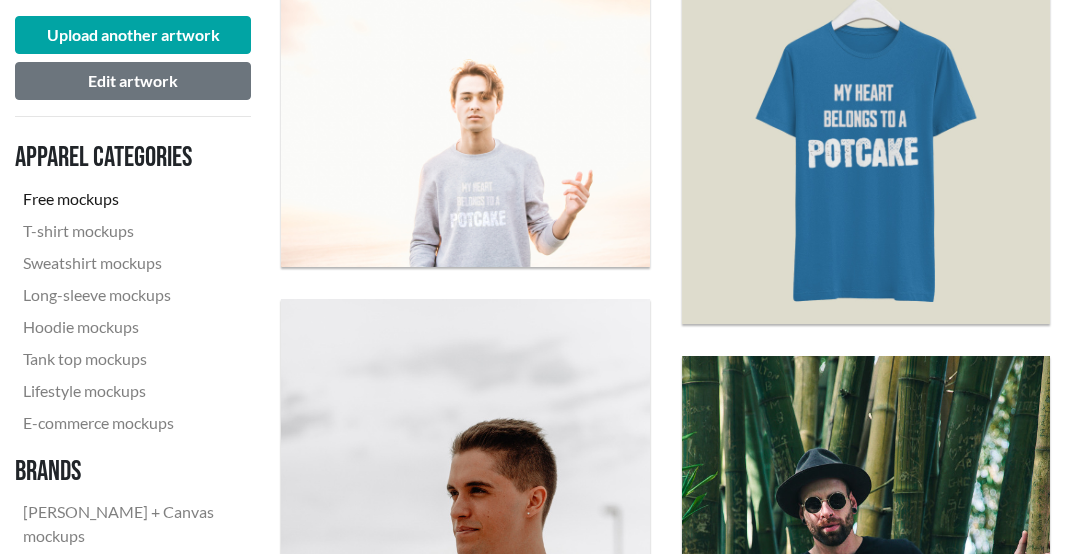 click on "Download" 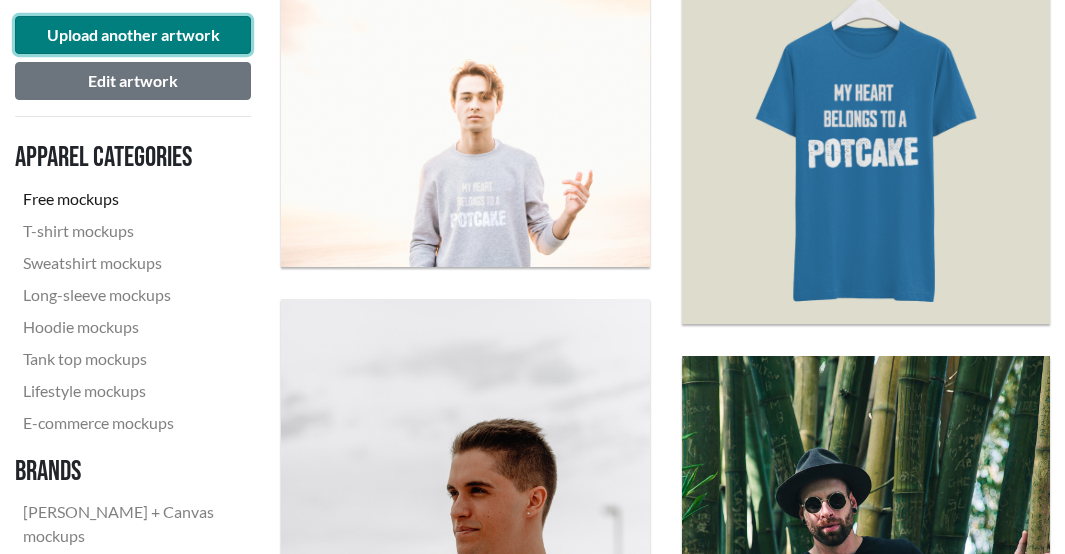 click on "Upload another artwork" at bounding box center (133, 35) 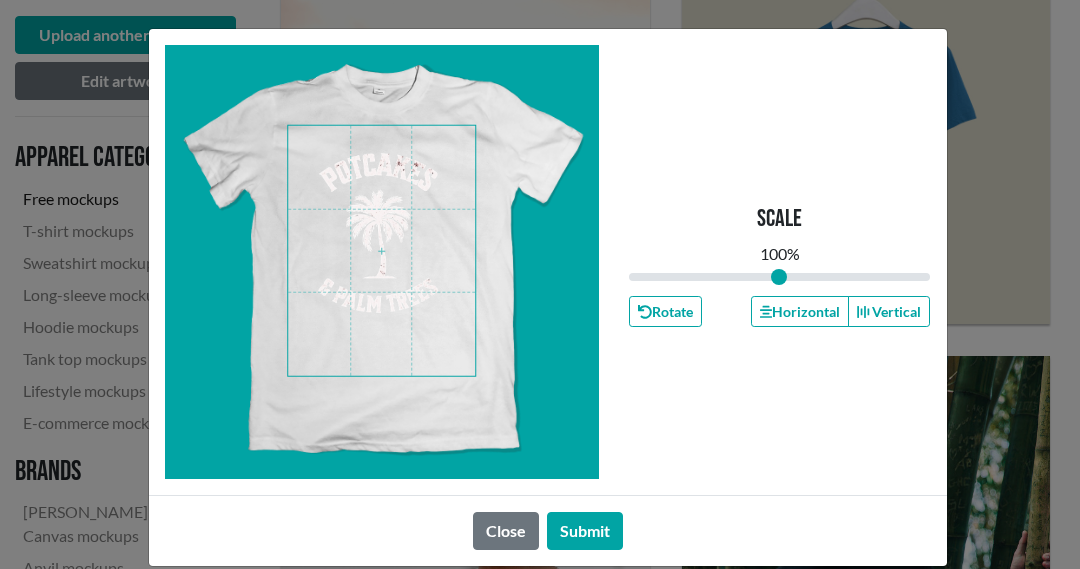 click at bounding box center (381, 251) 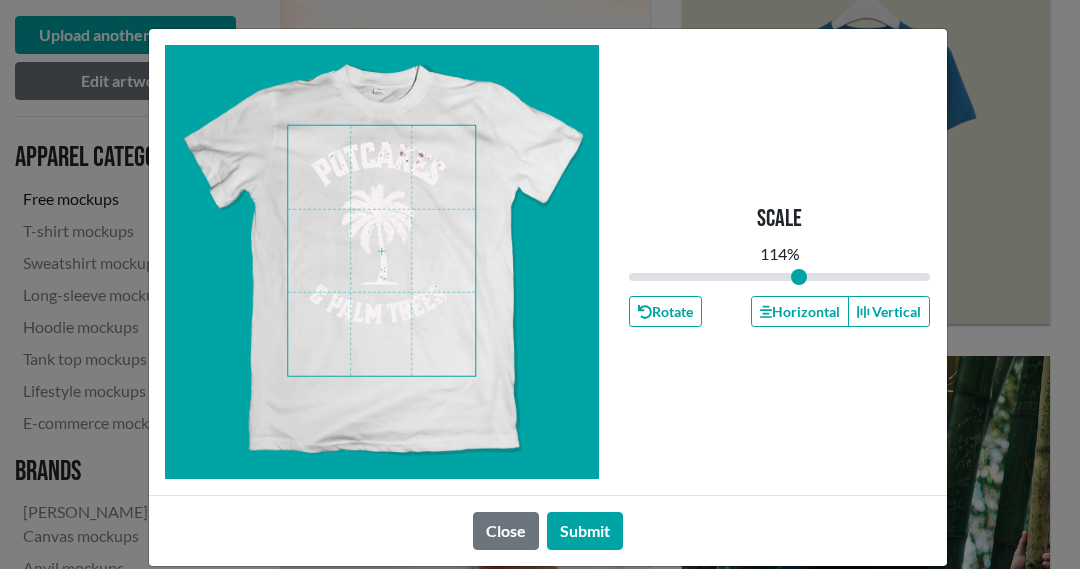 drag, startPoint x: 770, startPoint y: 278, endPoint x: 791, endPoint y: 281, distance: 21.213203 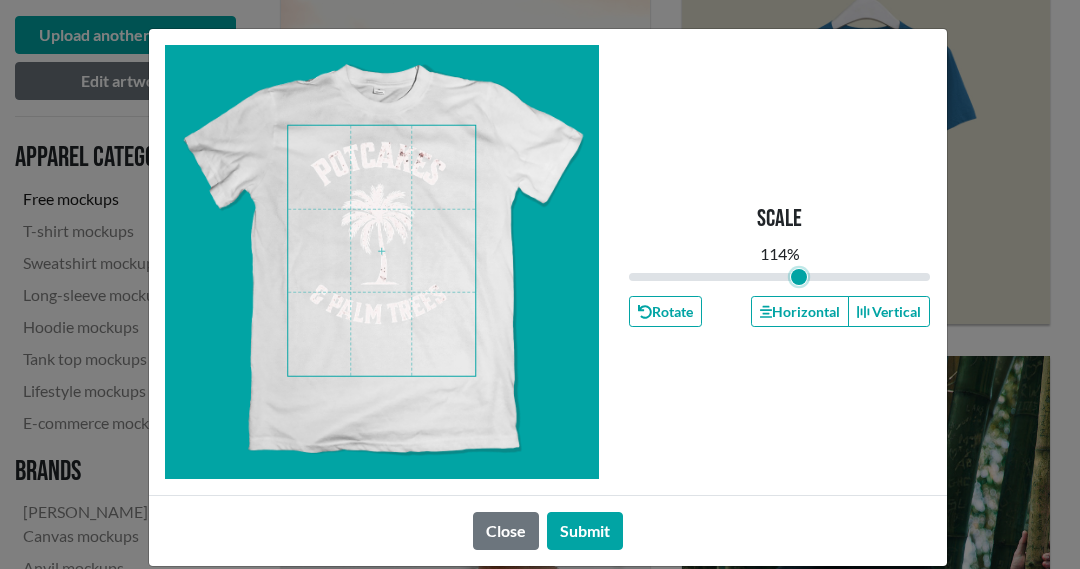type on "1.14" 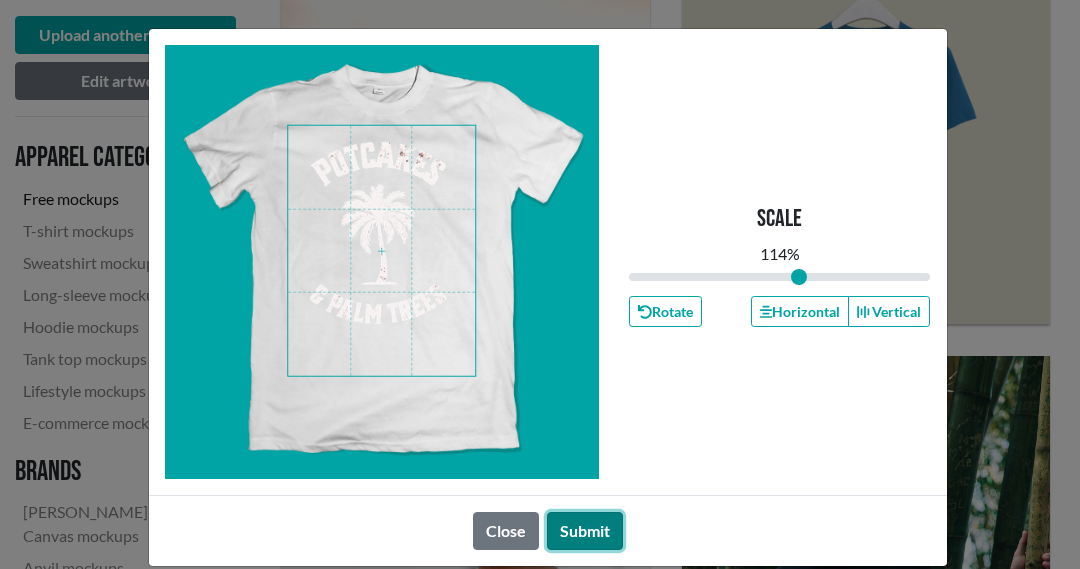 drag, startPoint x: 585, startPoint y: 525, endPoint x: 544, endPoint y: 489, distance: 54.56189 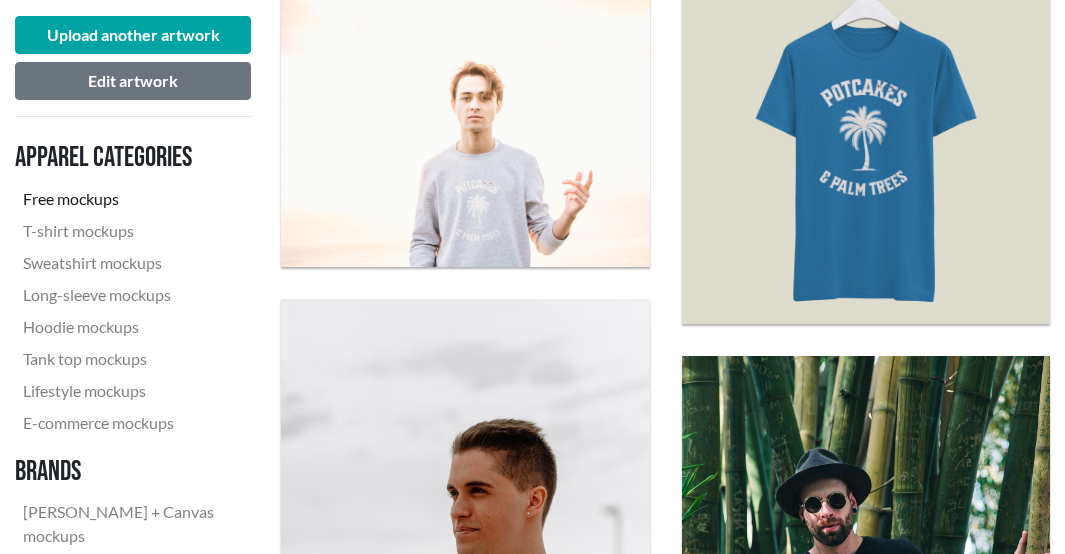 click on "Download" 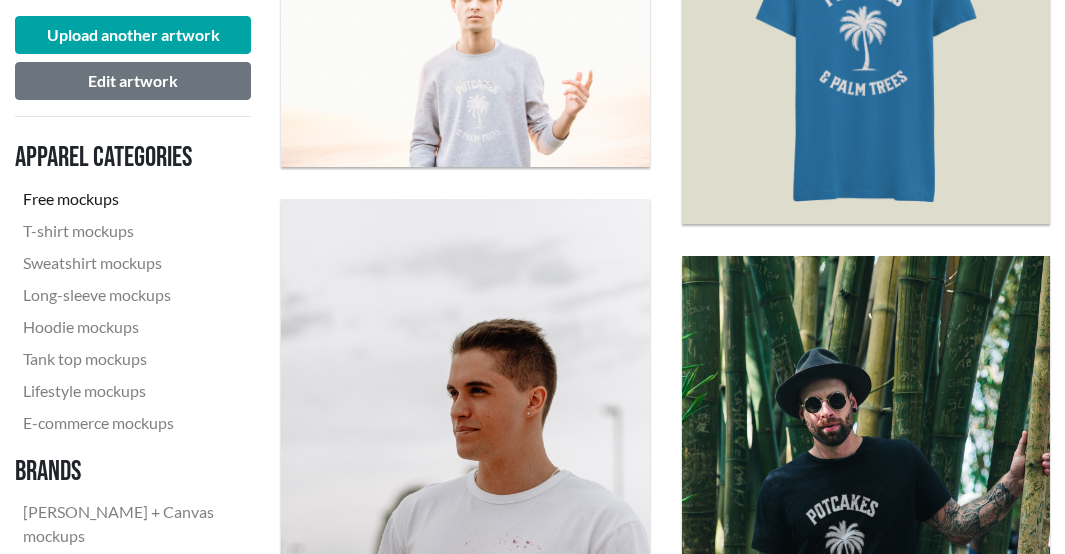 scroll, scrollTop: 4884, scrollLeft: 0, axis: vertical 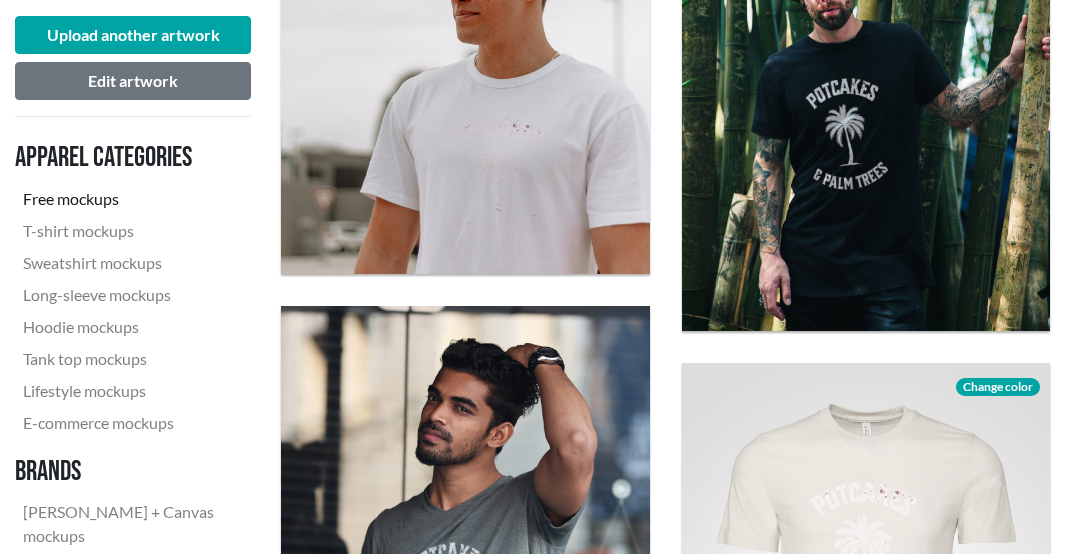 click on "Download" 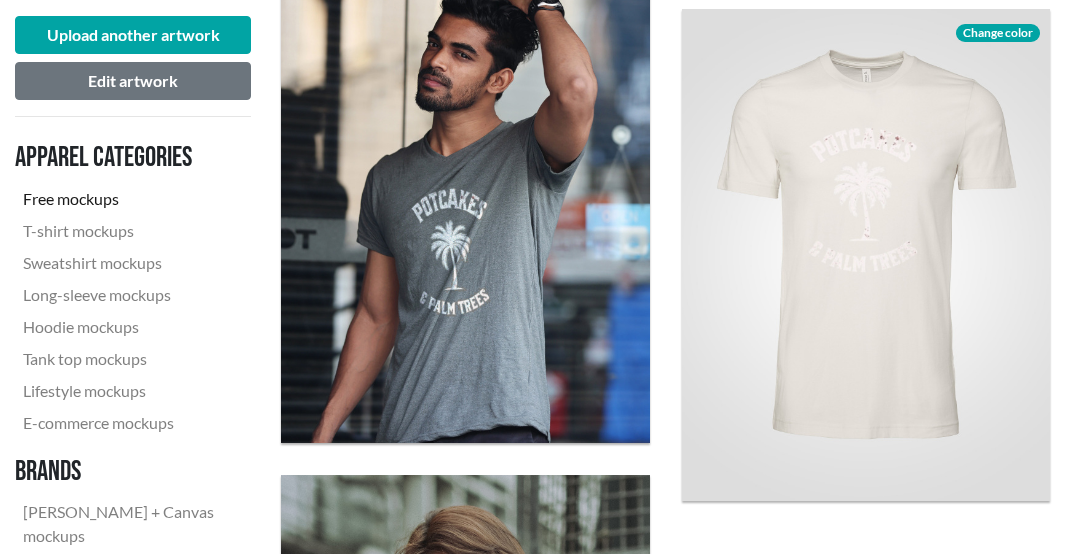 scroll, scrollTop: 5600, scrollLeft: 0, axis: vertical 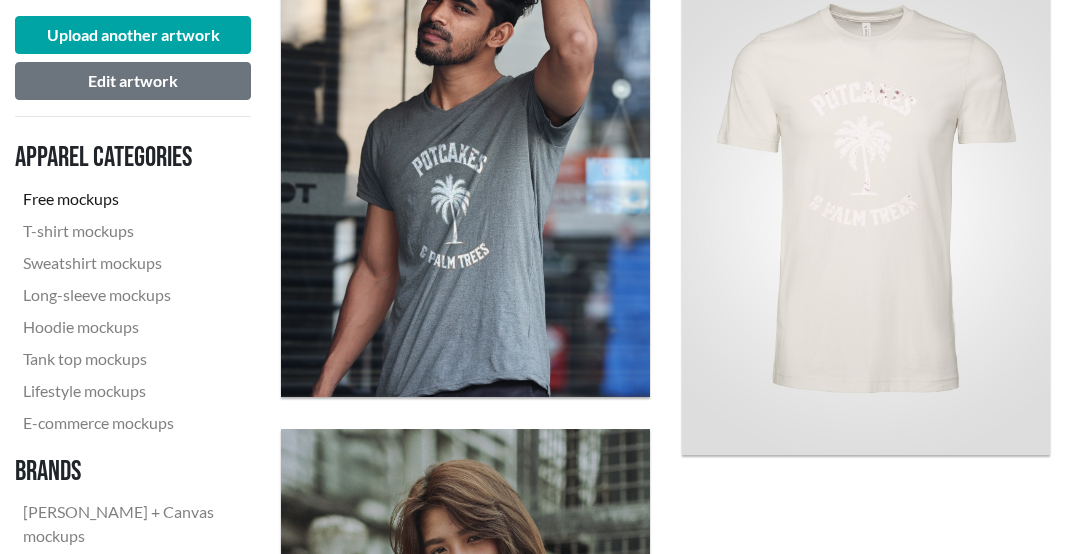 click on "Download" 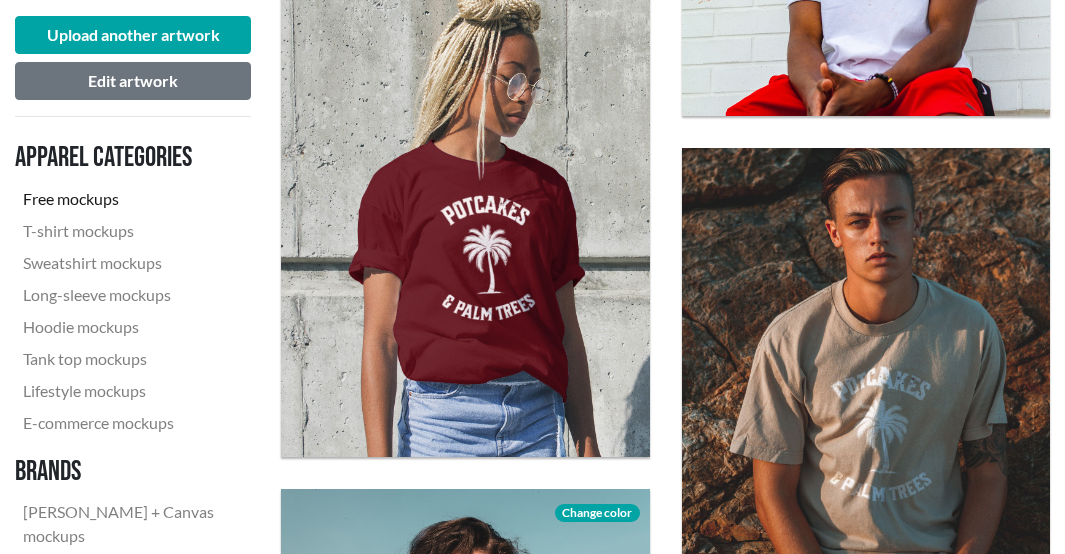 scroll, scrollTop: 3100, scrollLeft: 0, axis: vertical 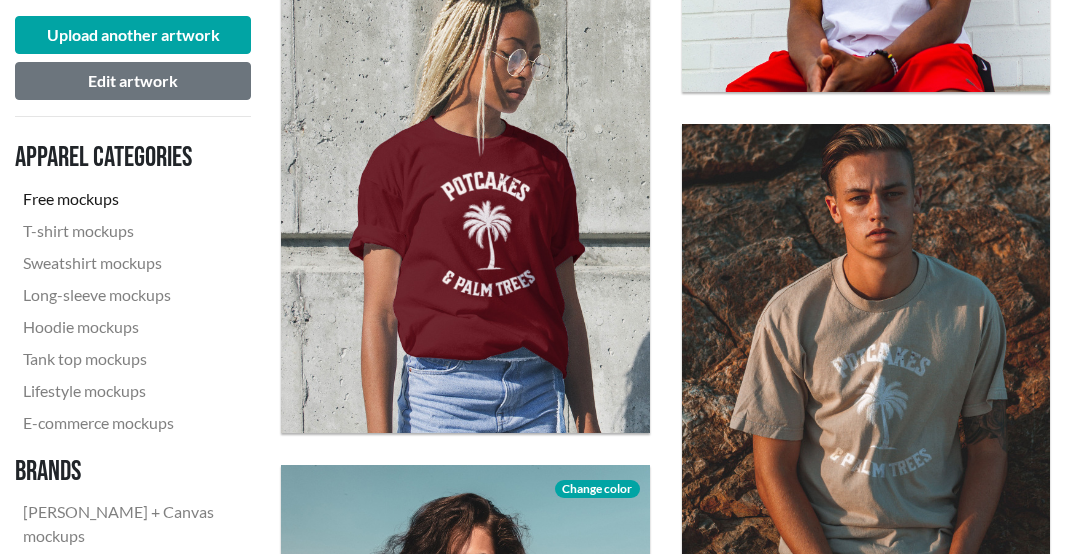 click on "Download" 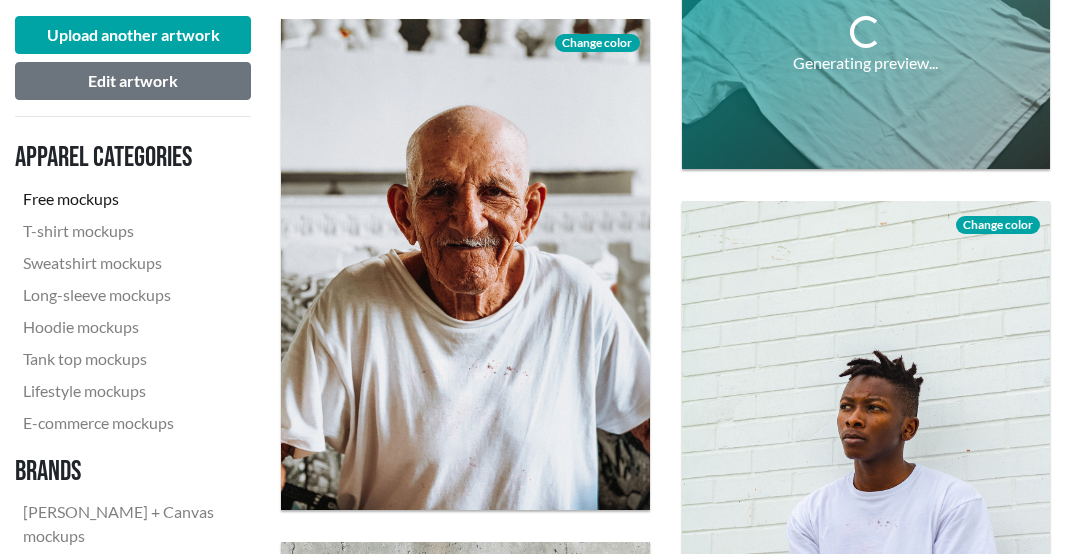 scroll, scrollTop: 2400, scrollLeft: 0, axis: vertical 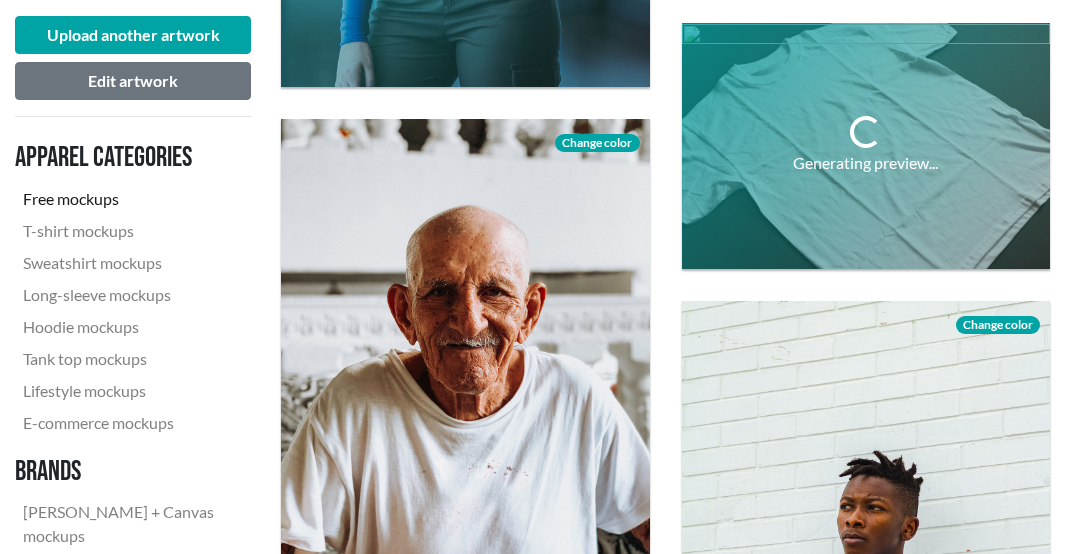 click on "Download Change color" at bounding box center (866, 546) 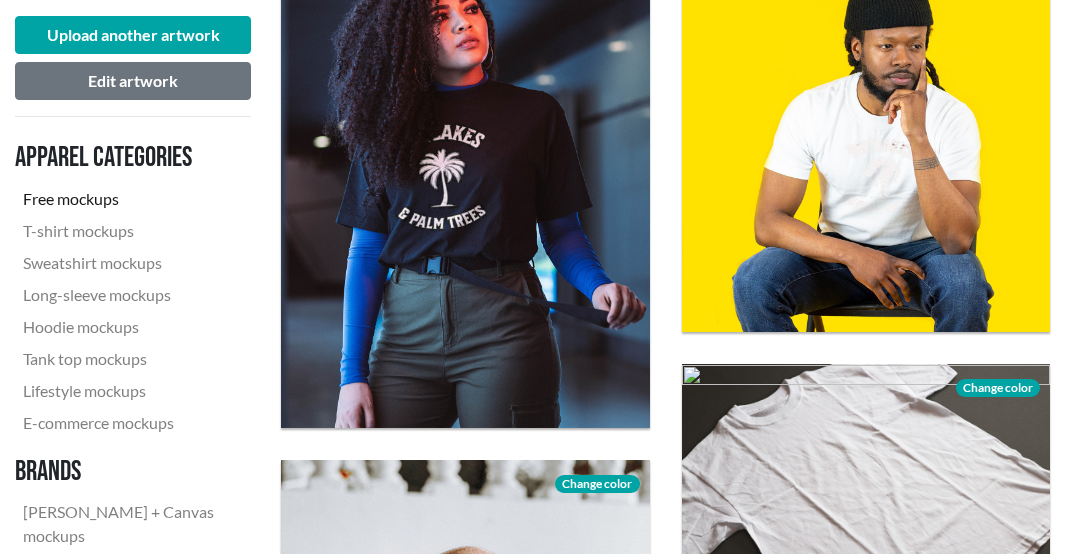scroll, scrollTop: 2100, scrollLeft: 0, axis: vertical 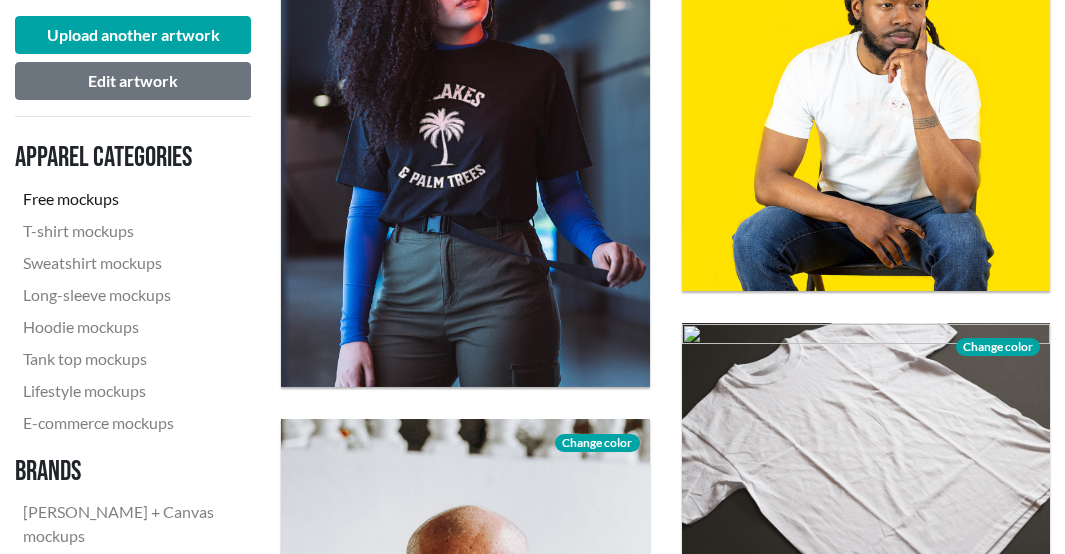 click on "Download" 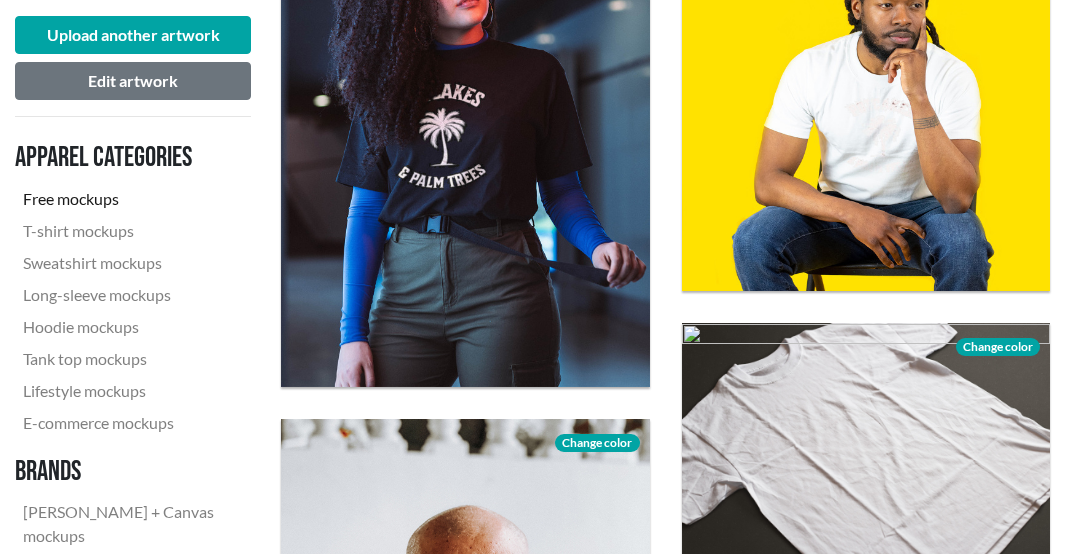 click on "Change color" at bounding box center (998, 347) 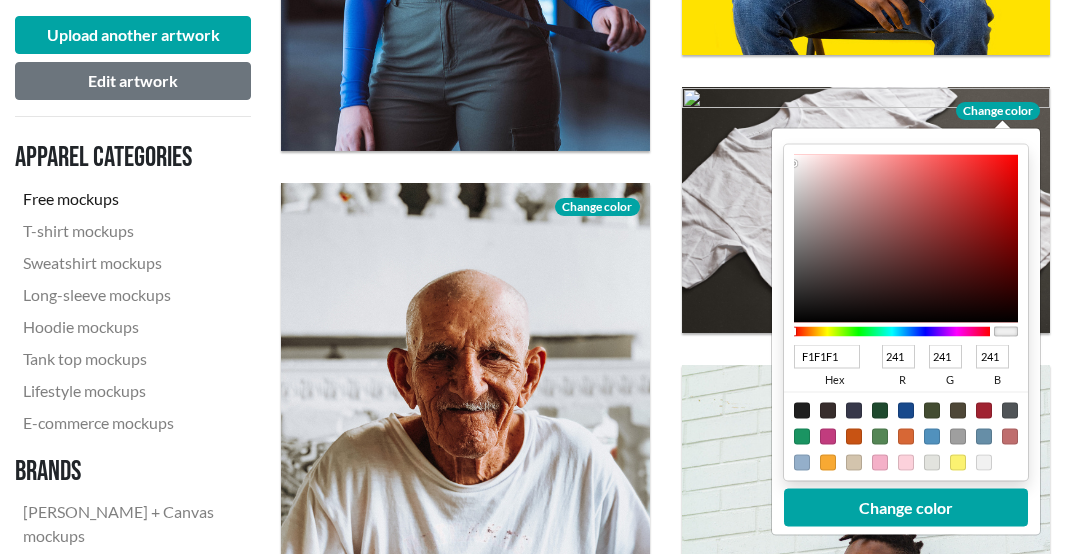 scroll, scrollTop: 2400, scrollLeft: 0, axis: vertical 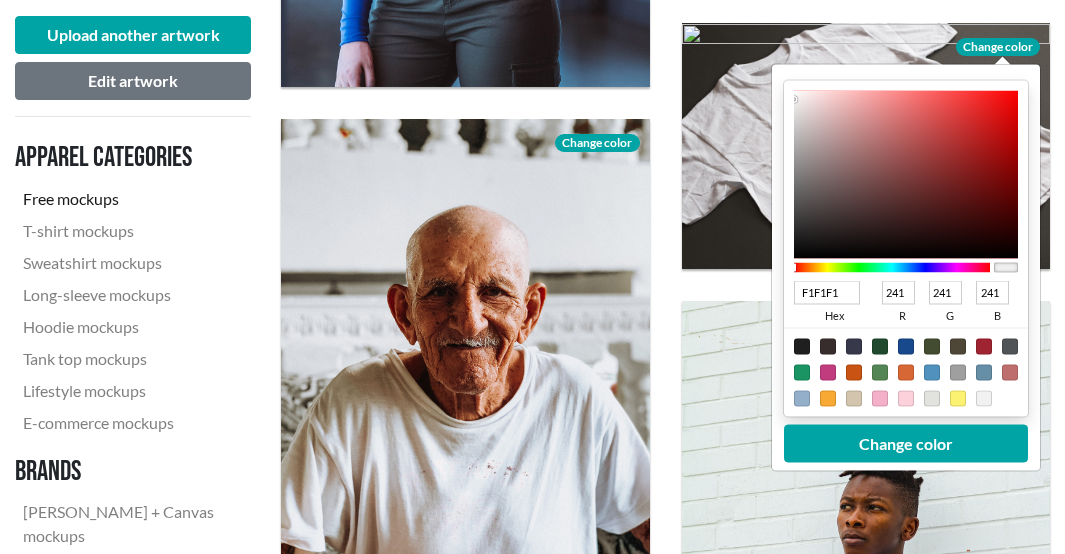 click at bounding box center (802, 347) 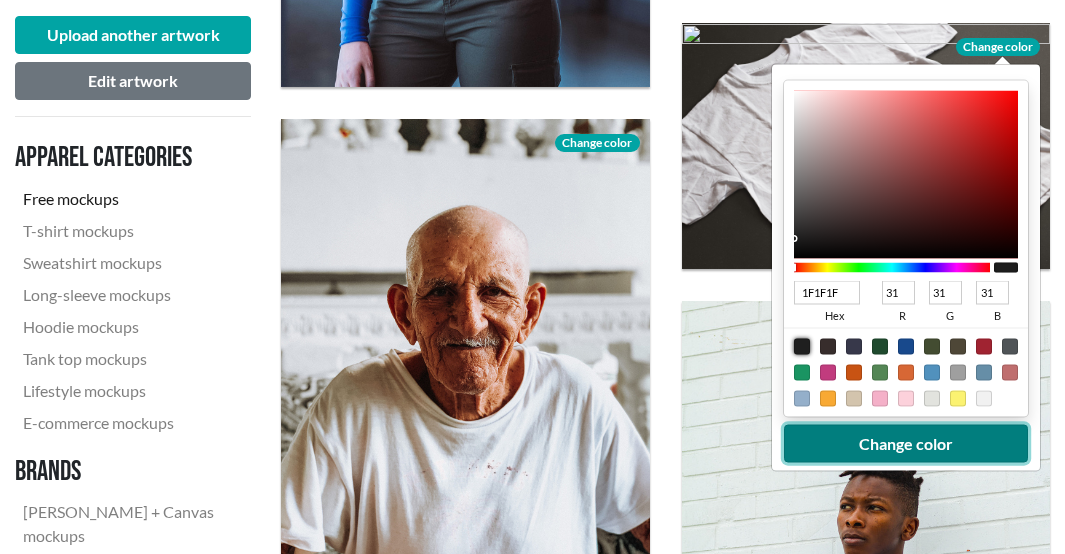 click on "Change color" at bounding box center (906, 444) 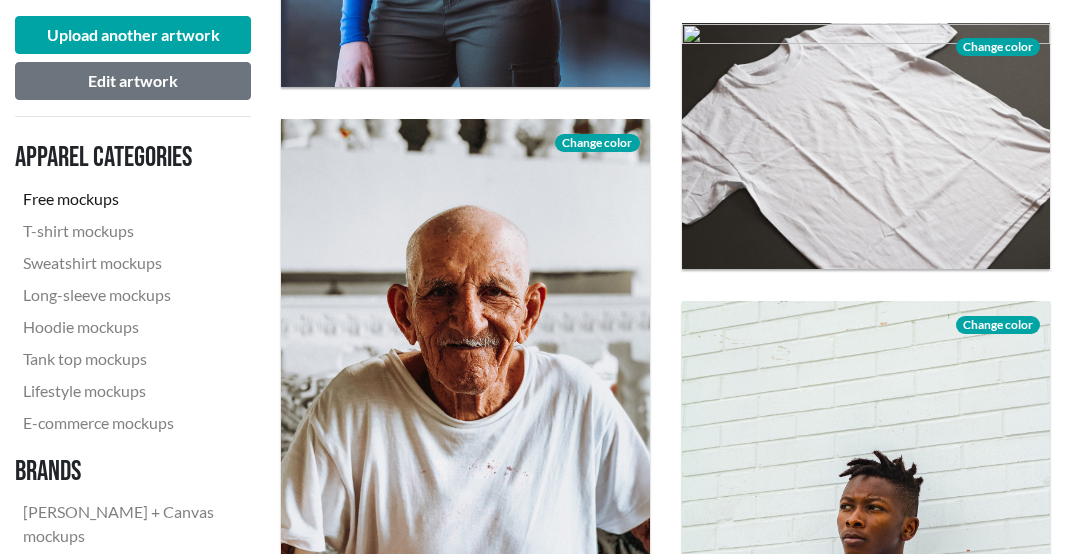 click on "Download" 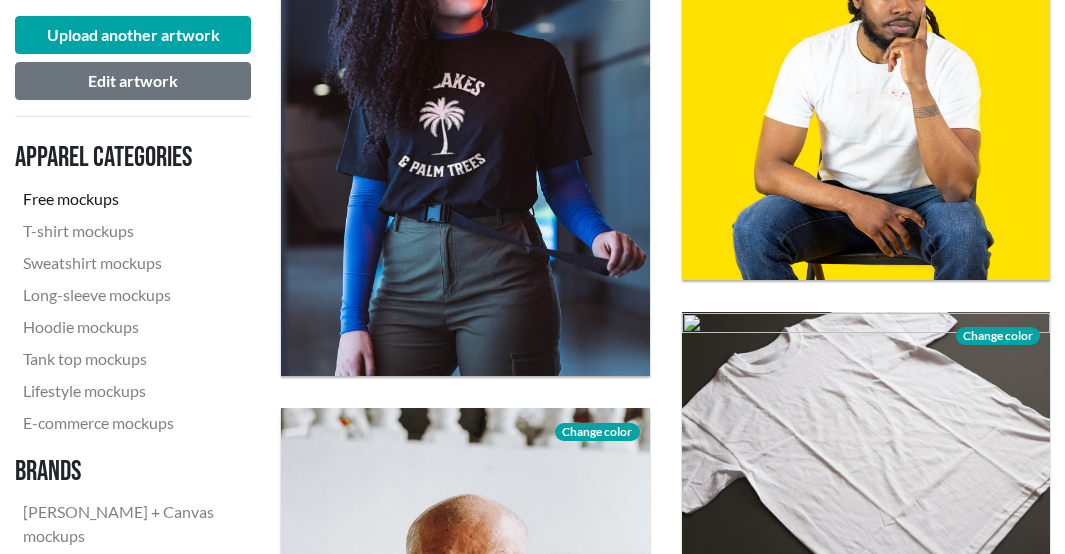 scroll, scrollTop: 2100, scrollLeft: 0, axis: vertical 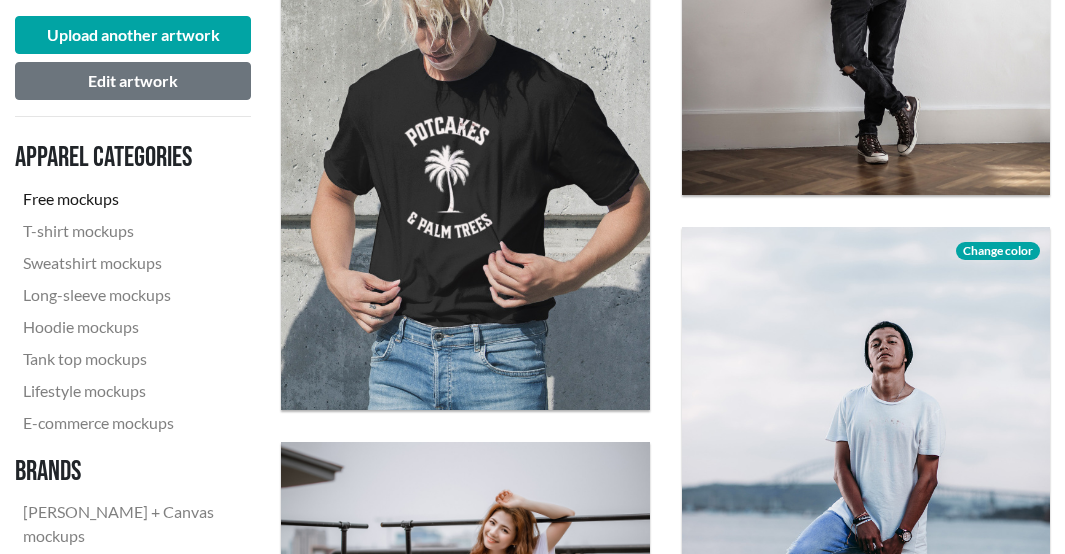 click on "Download" 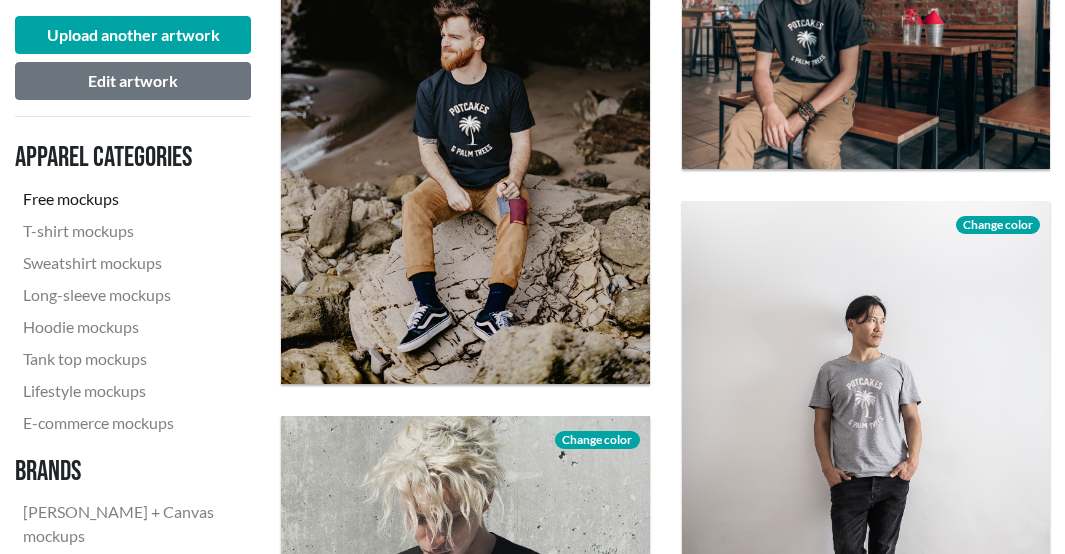 scroll, scrollTop: 715, scrollLeft: 0, axis: vertical 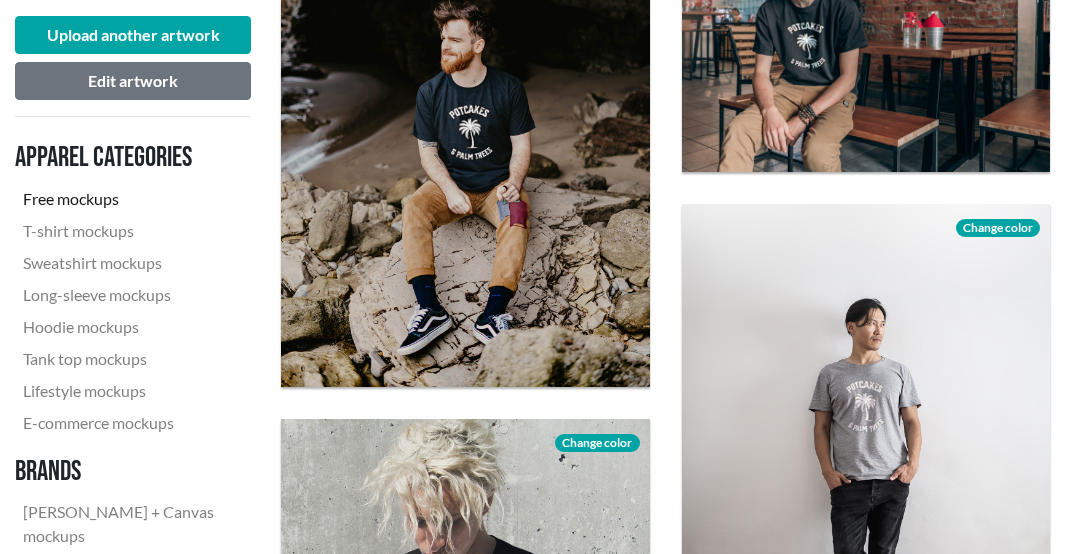 click on "Download" 